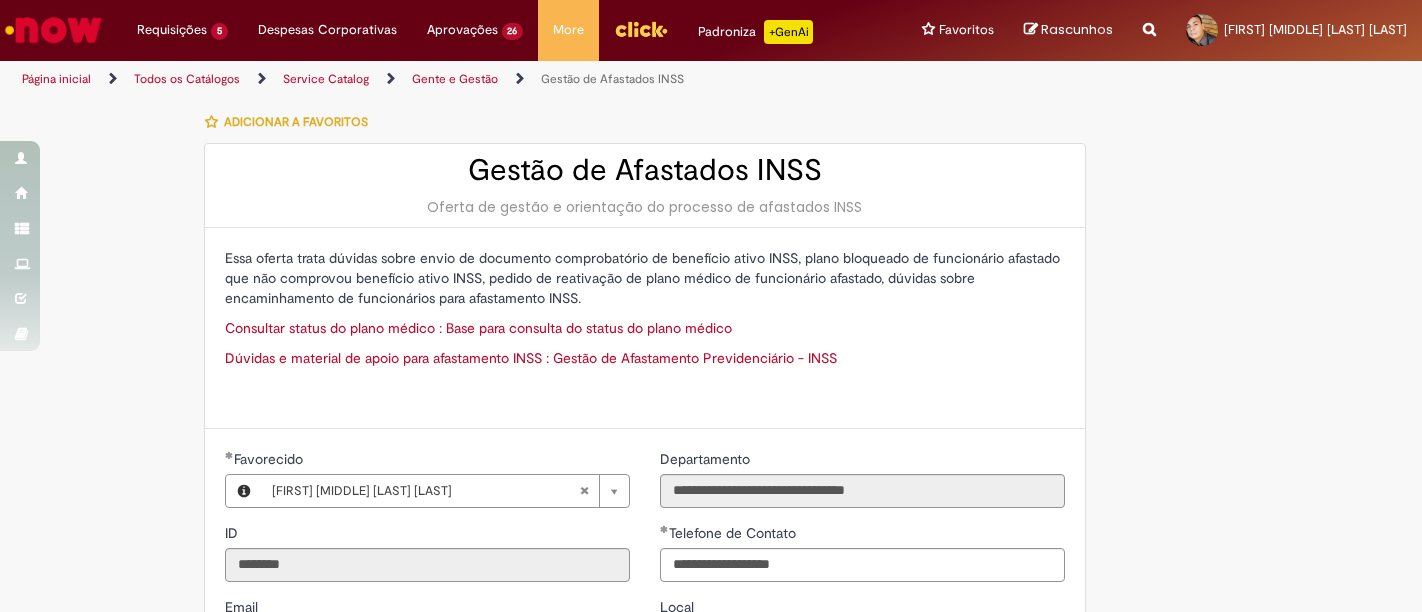 select on "**********" 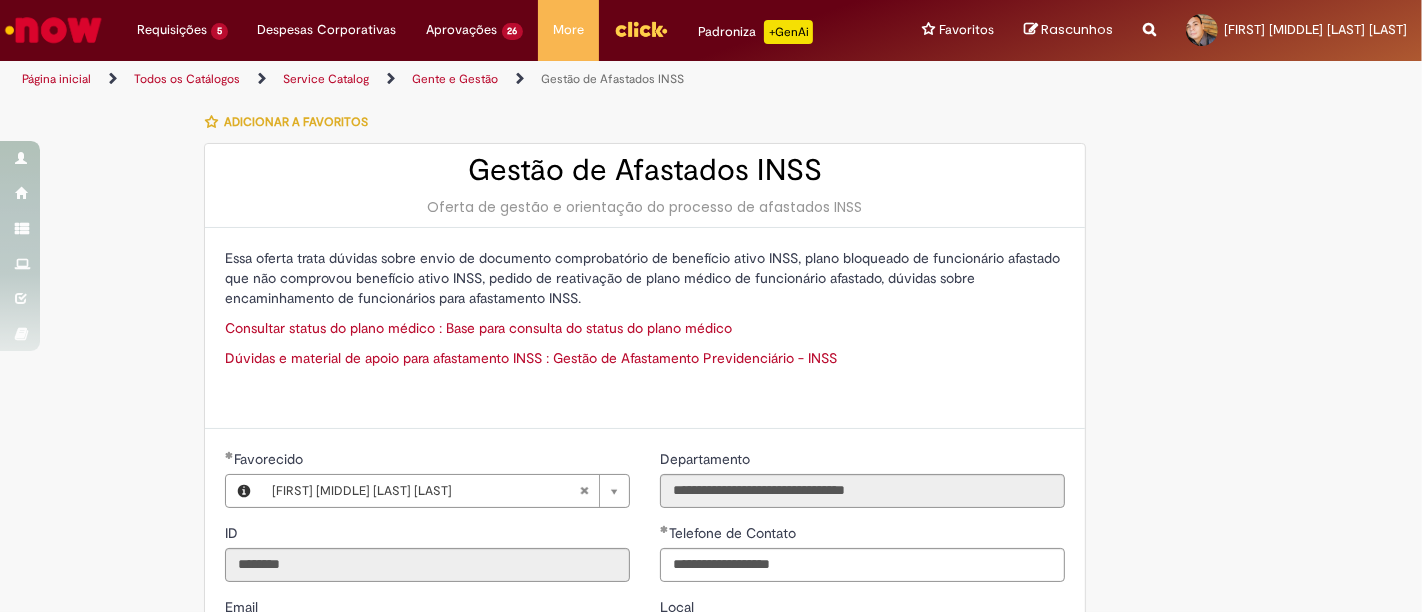scroll, scrollTop: 677, scrollLeft: 0, axis: vertical 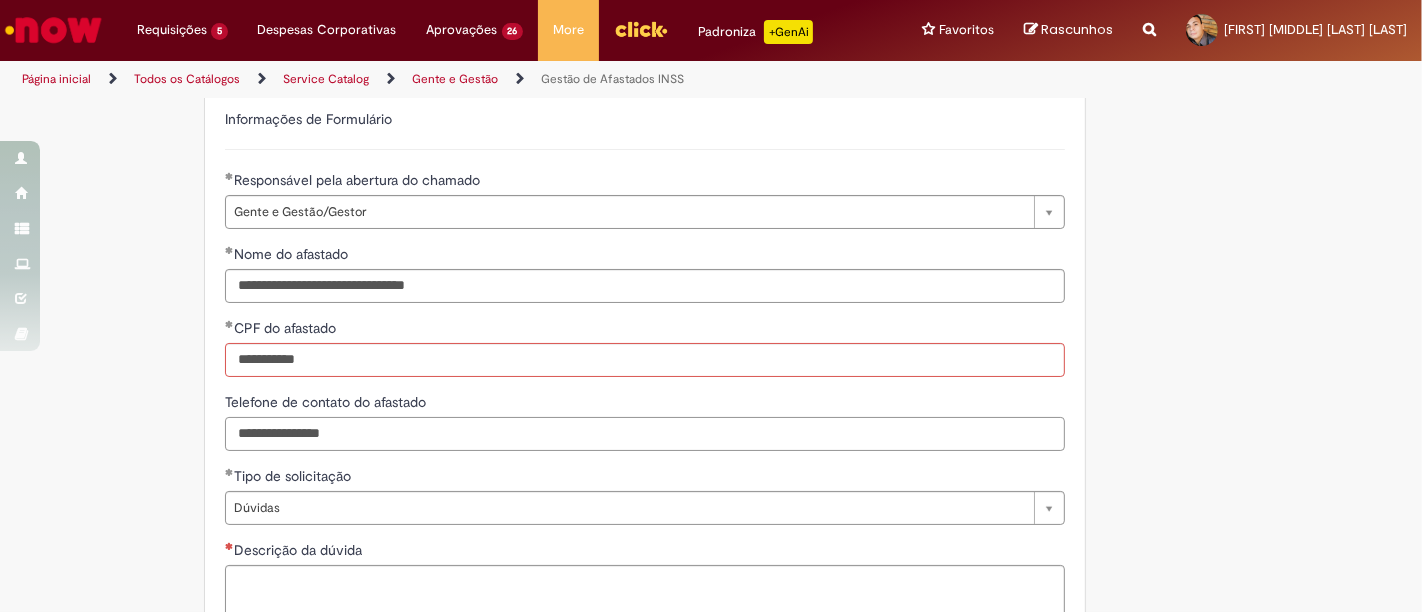 click on "Telefone de contato do afastado" at bounding box center (645, 434) 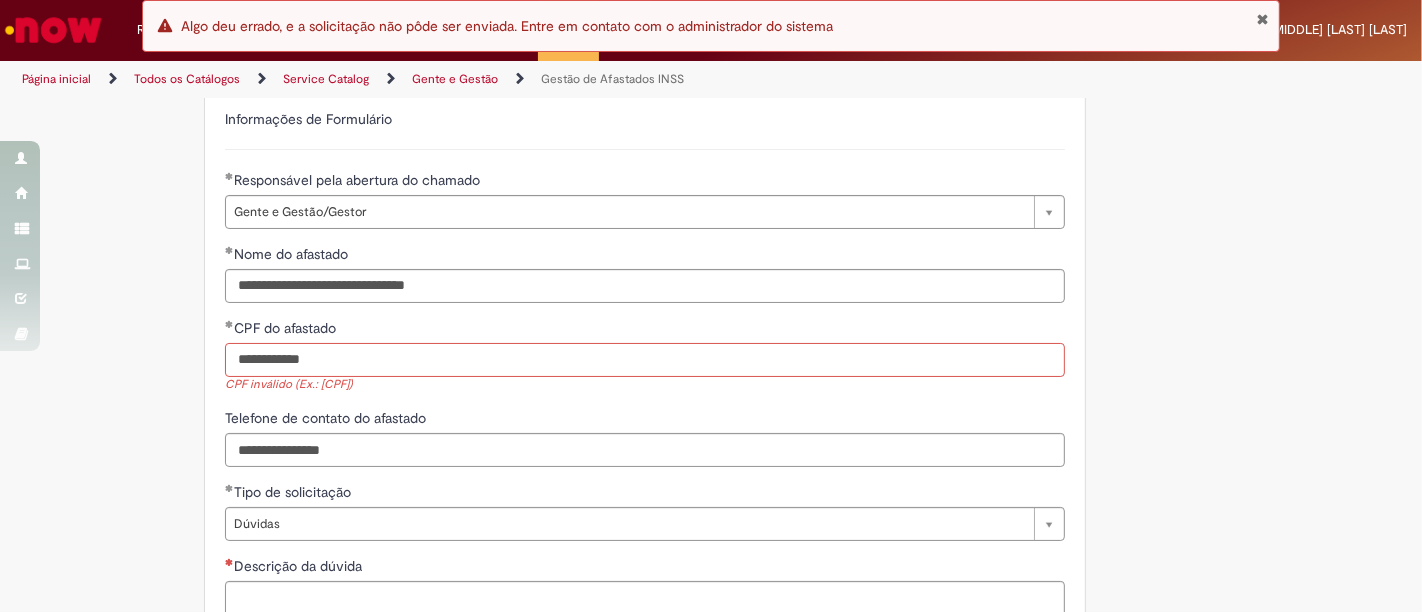 type on "**********" 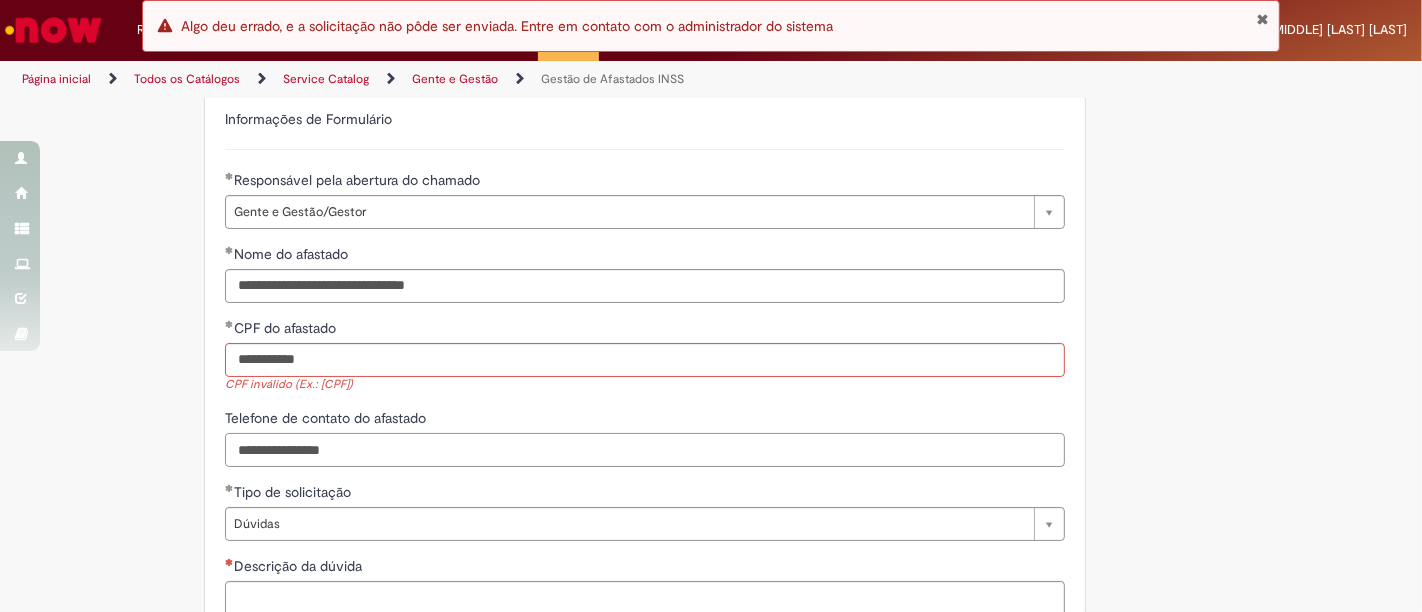 click on "Telefone de contato do afastado" at bounding box center [645, 450] 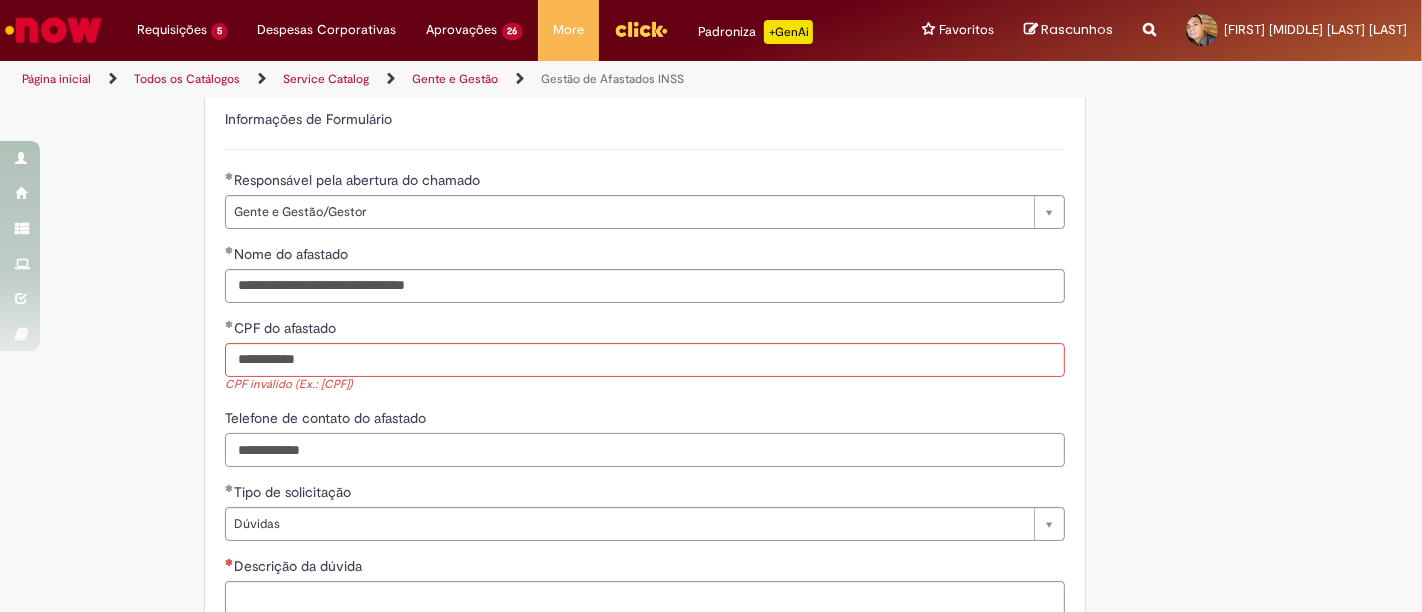 type on "**********" 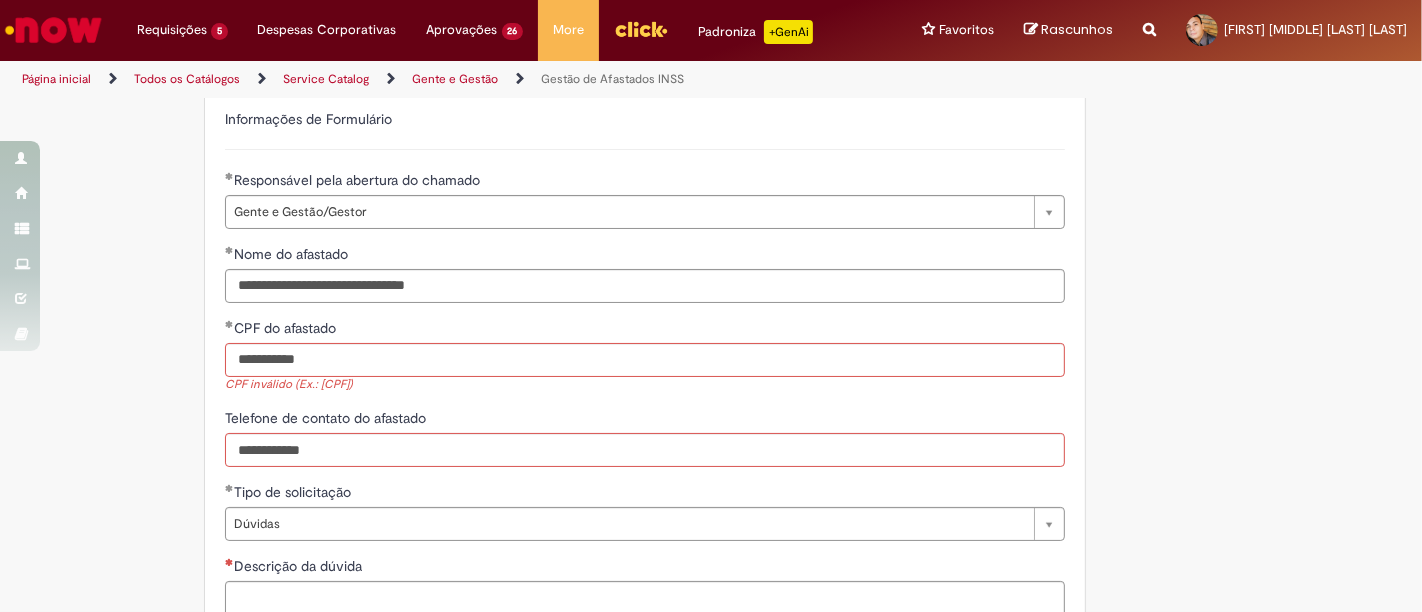 scroll, scrollTop: 917, scrollLeft: 0, axis: vertical 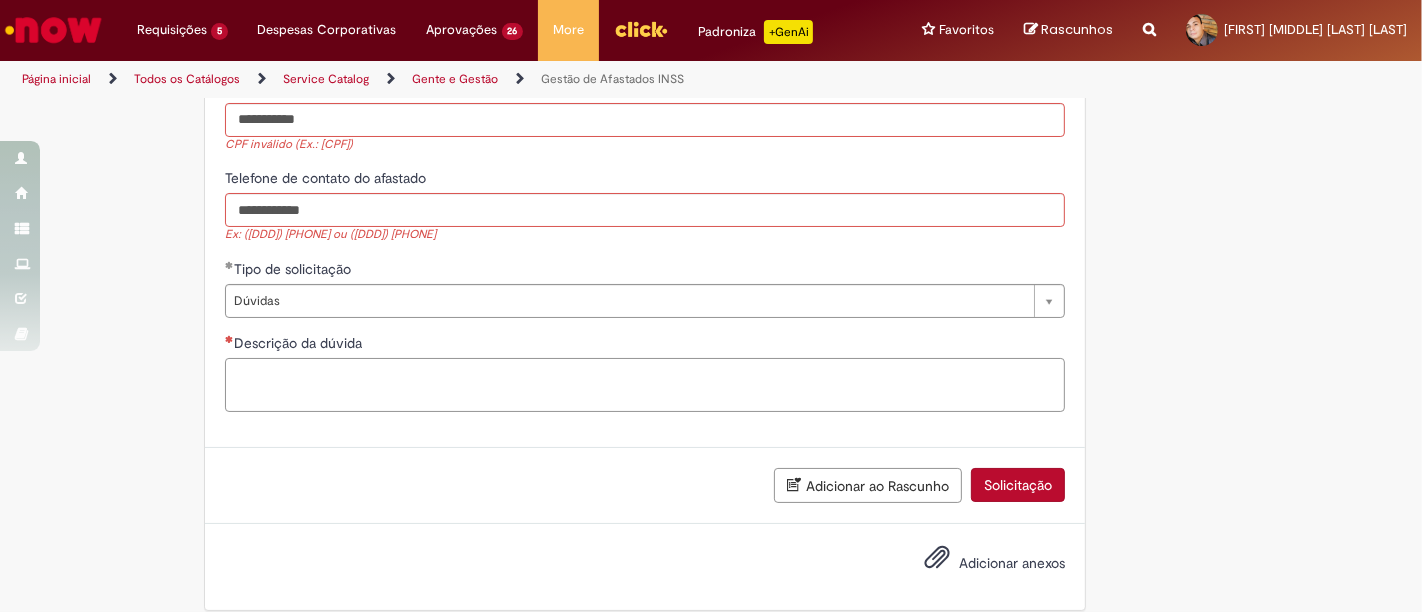 click on "Descrição da dúvida" at bounding box center (645, 384) 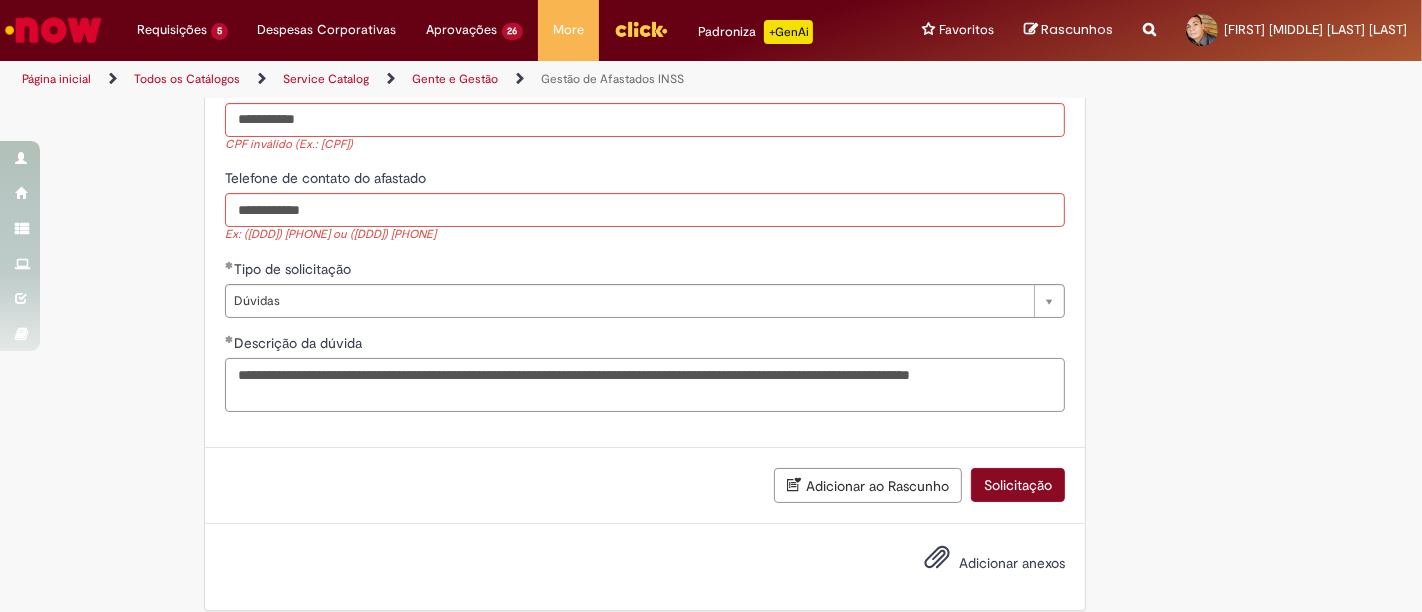 type on "**********" 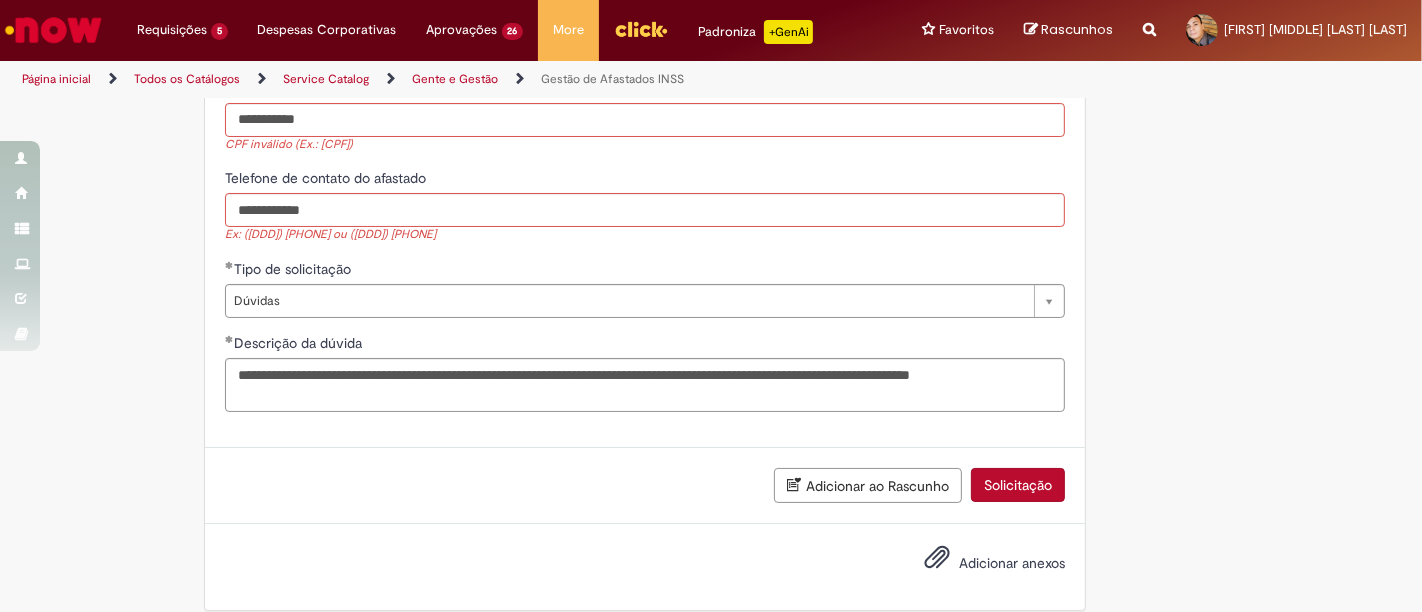 click on "Solicitação" at bounding box center (1018, 485) 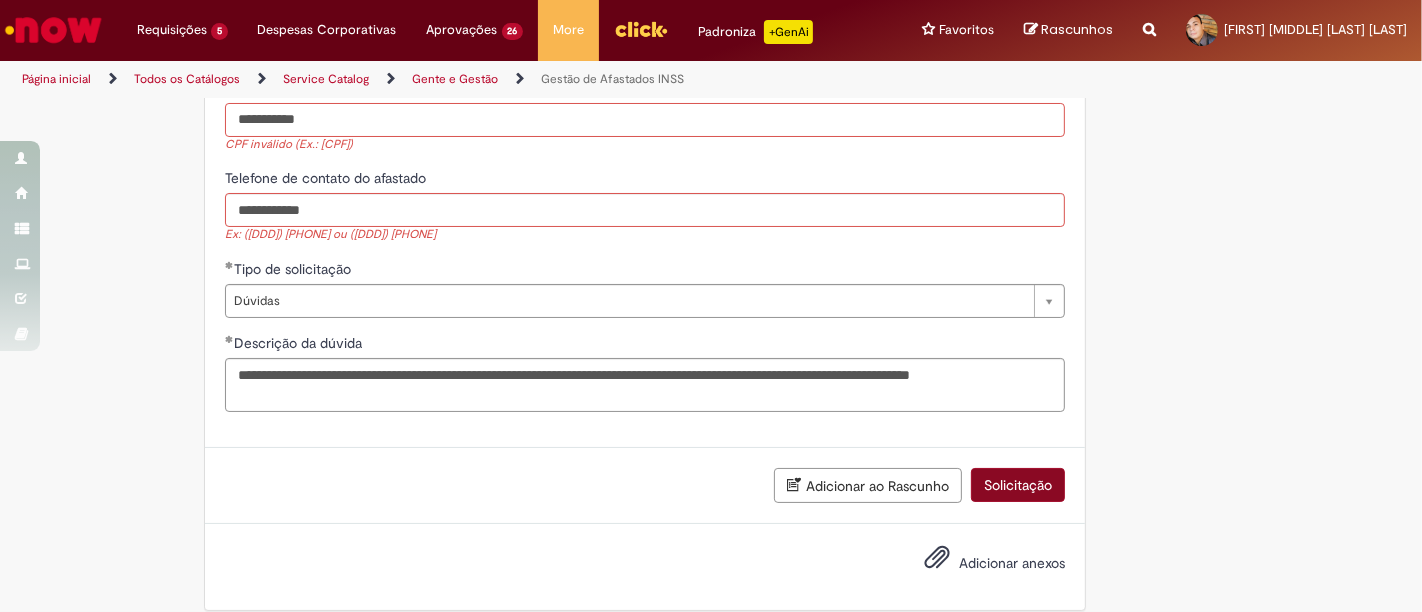 scroll, scrollTop: 887, scrollLeft: 0, axis: vertical 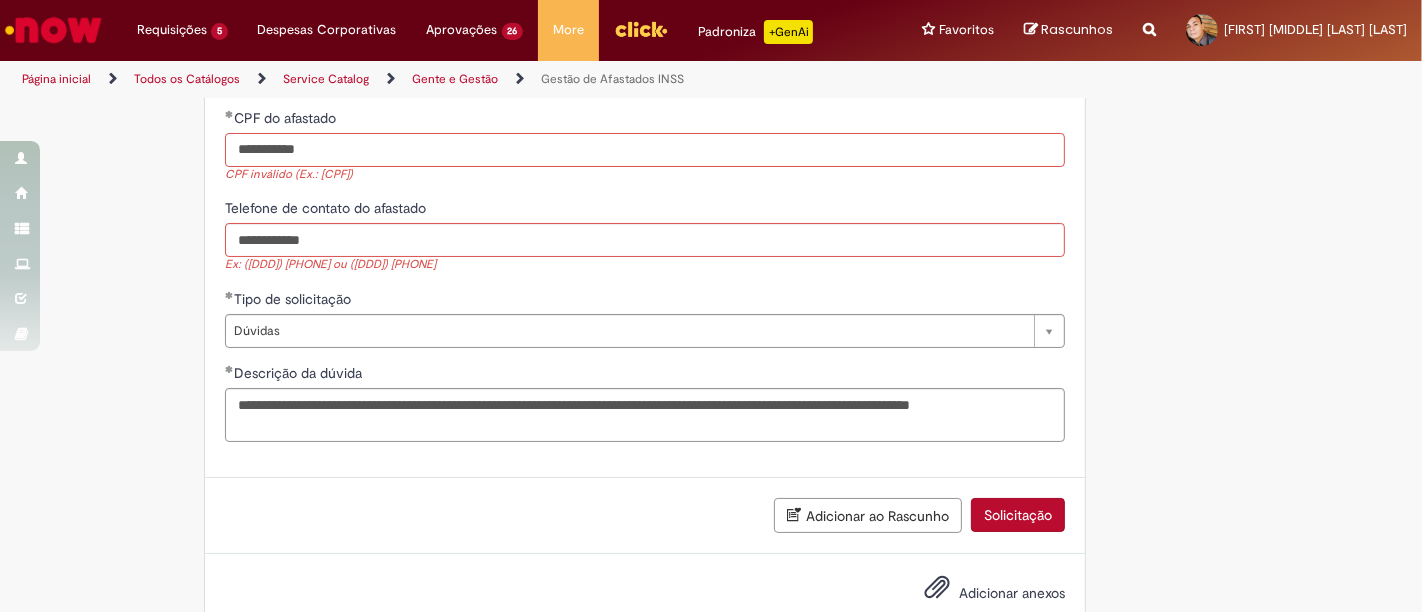 click on "**********" at bounding box center [645, 150] 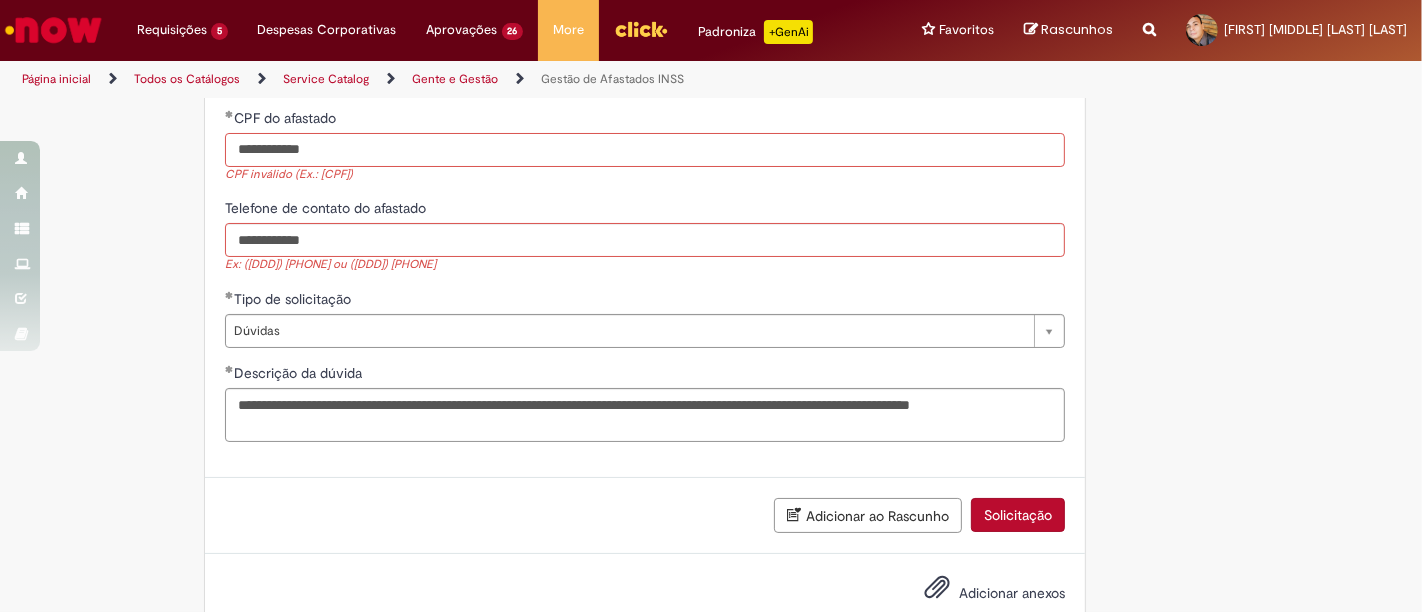 click on "**********" at bounding box center (645, 150) 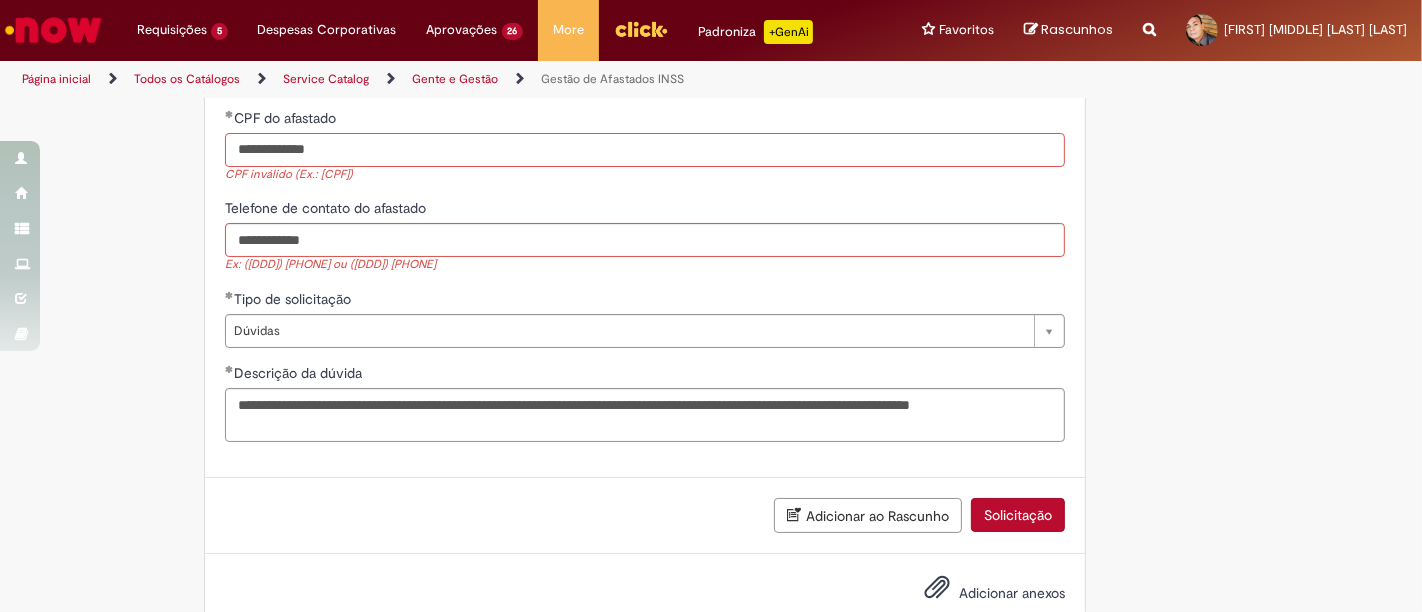 click on "**********" at bounding box center (645, 150) 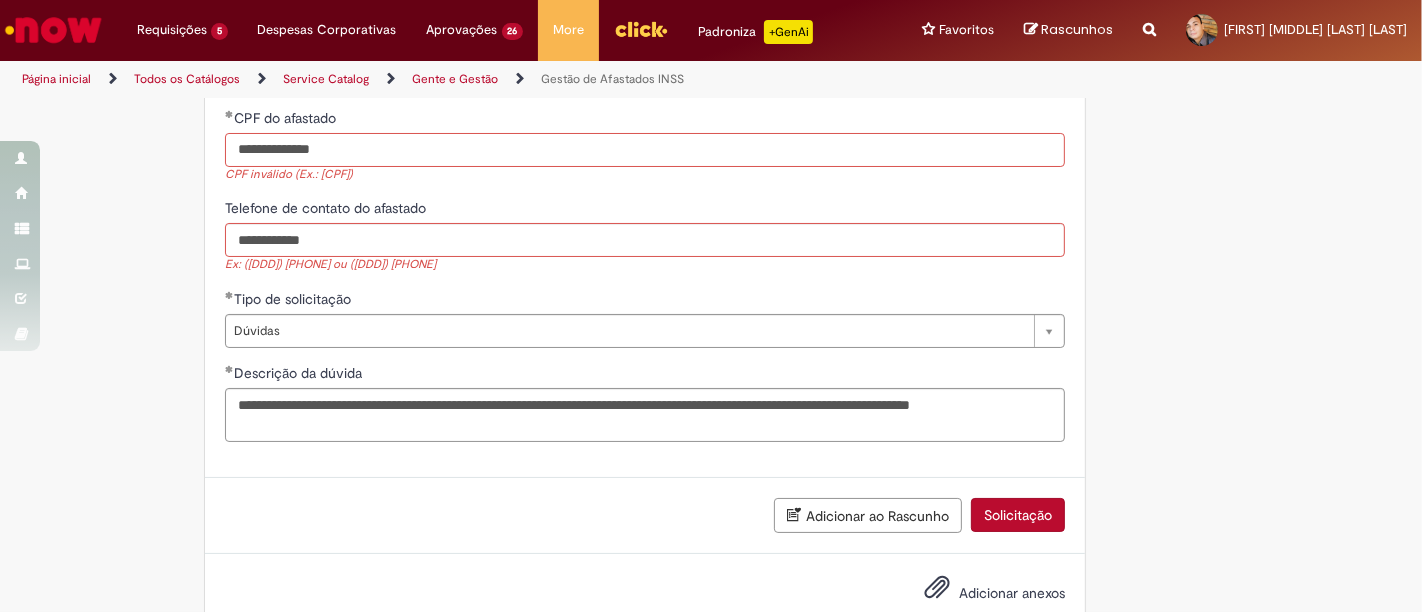 type on "**********" 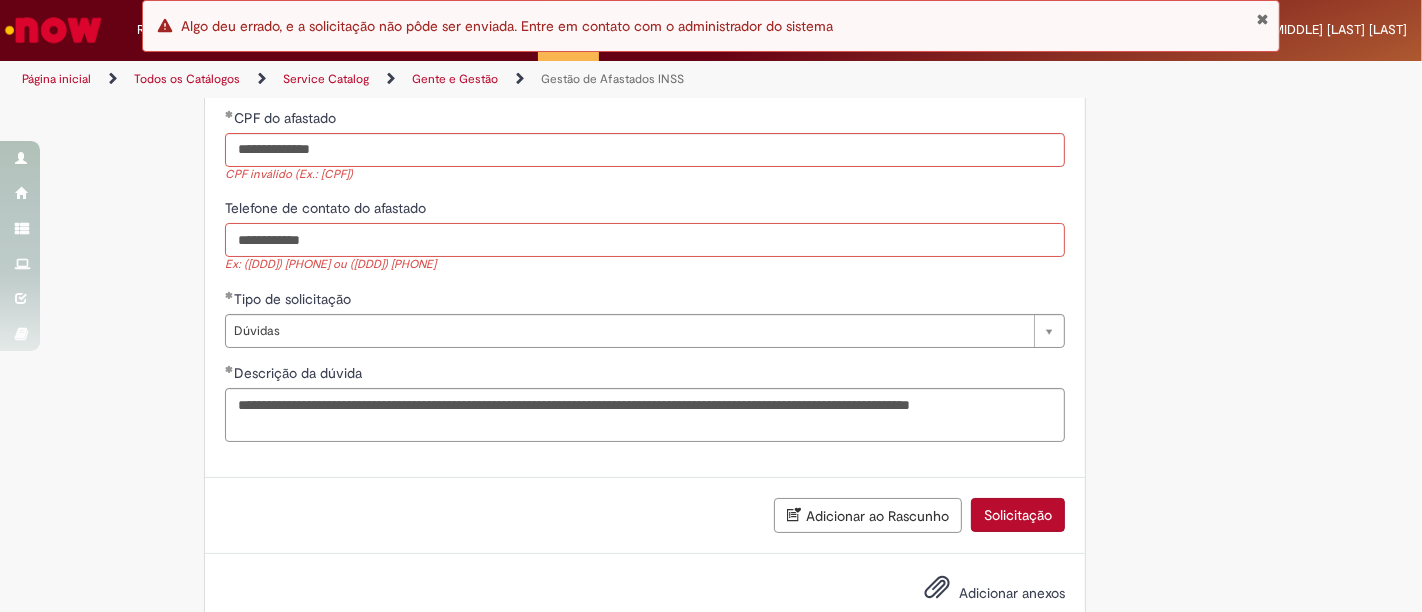 click on "**********" at bounding box center (645, 240) 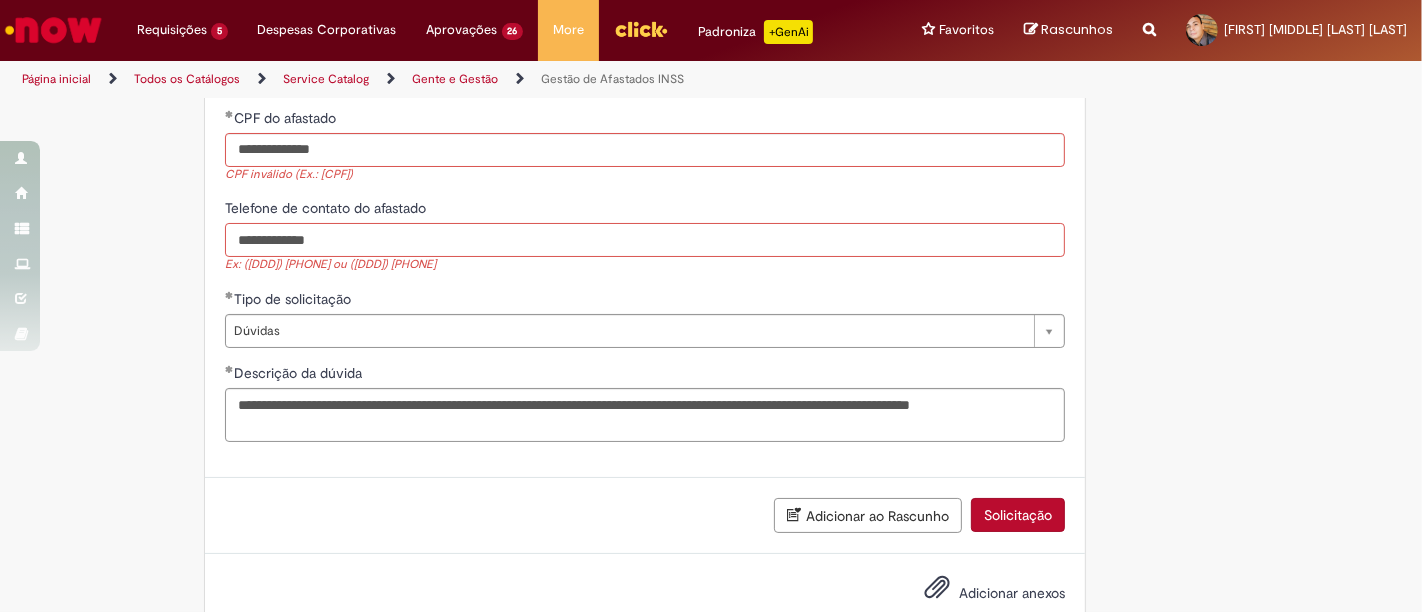 click on "**********" at bounding box center [645, 240] 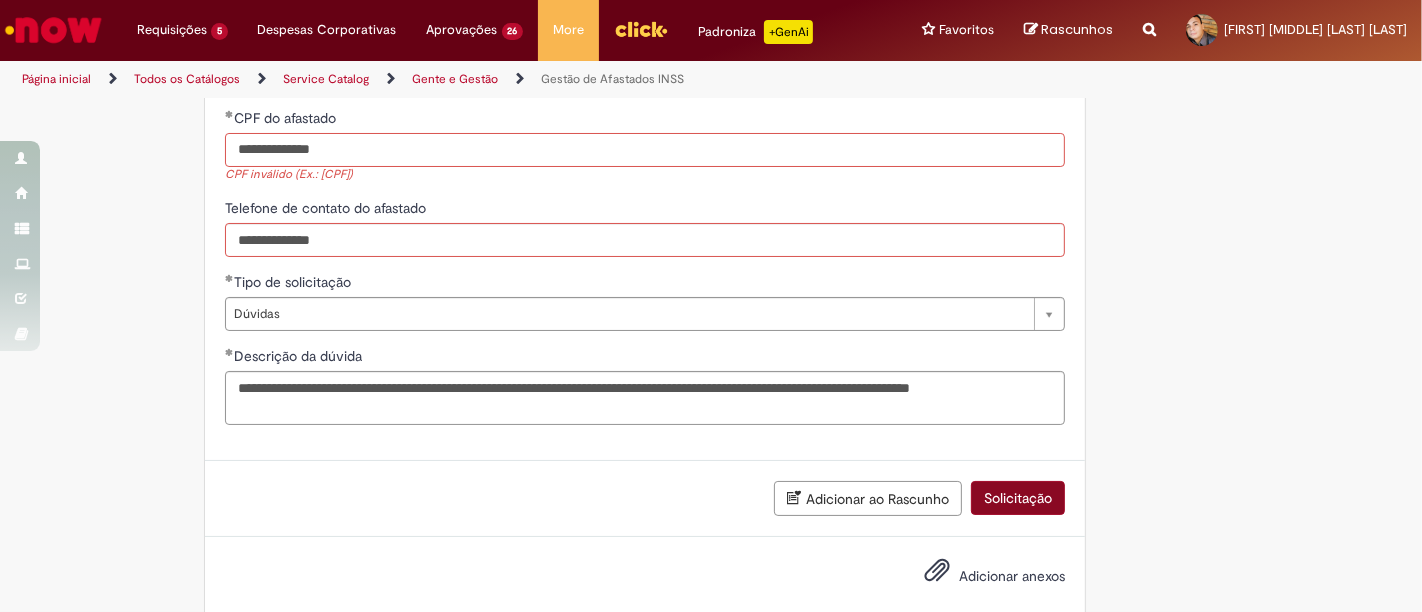 click on "Solicitação" at bounding box center (1018, 498) 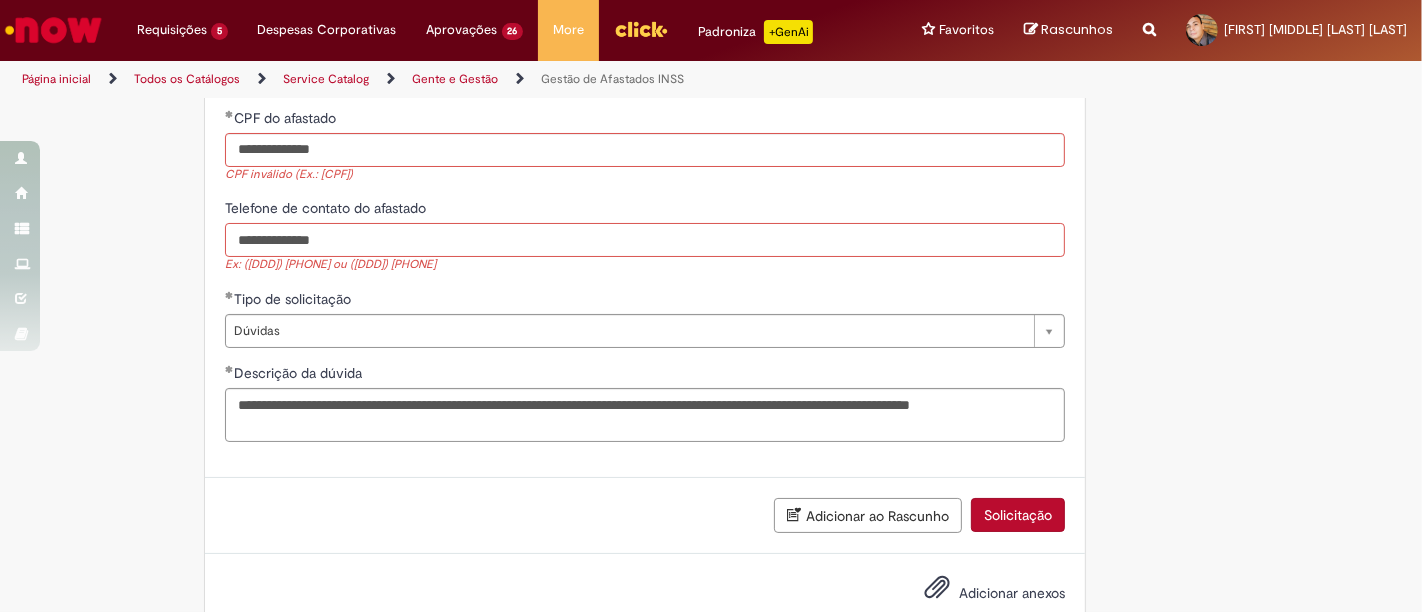 click on "**********" at bounding box center [645, 240] 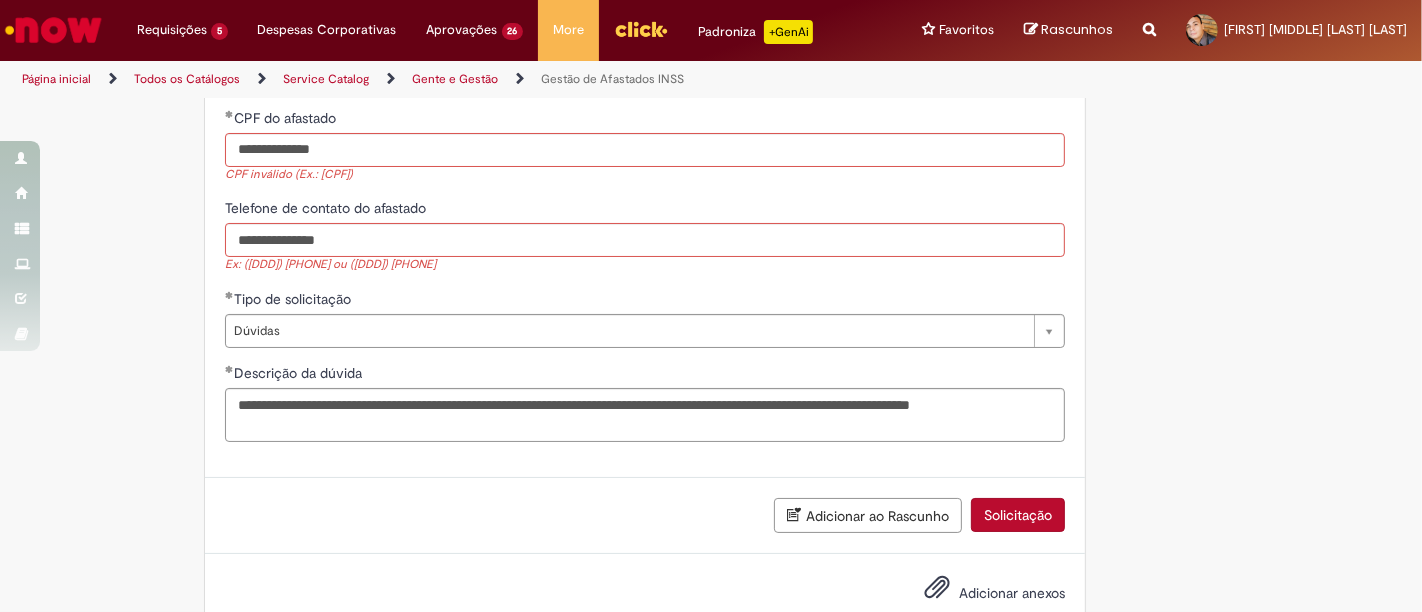 click on "Adicionar ao Rascunho        Solicitação" at bounding box center (645, 515) 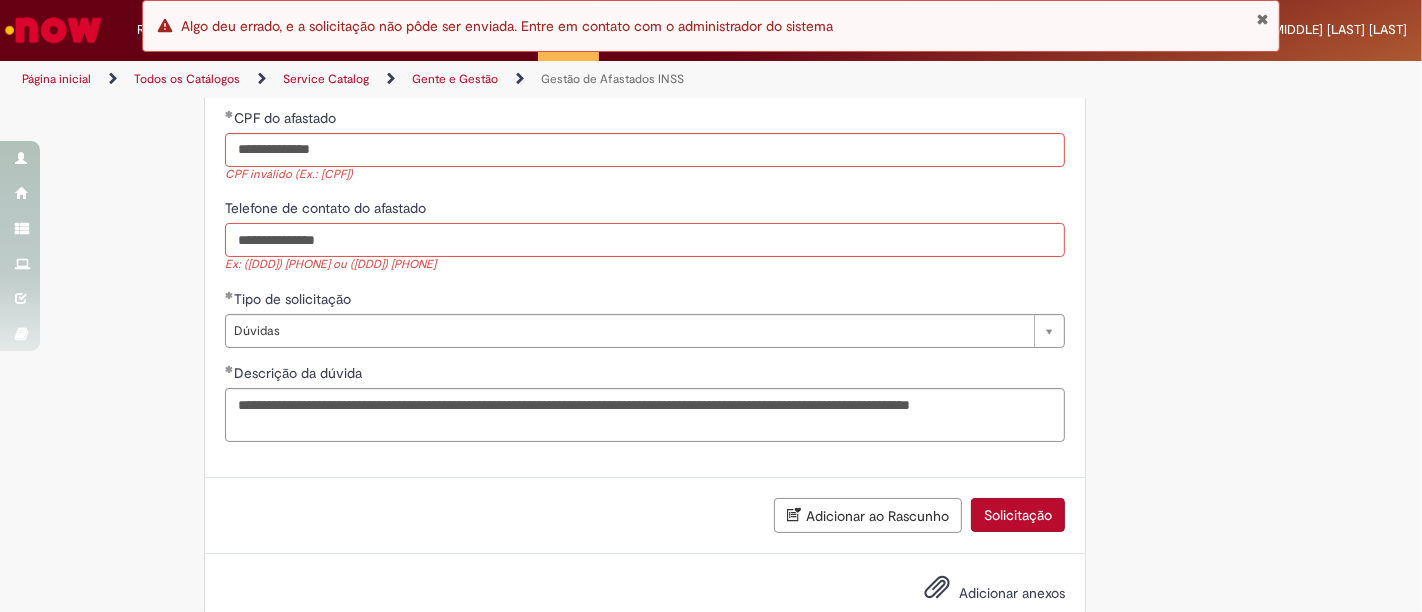 click on "**********" at bounding box center [645, 240] 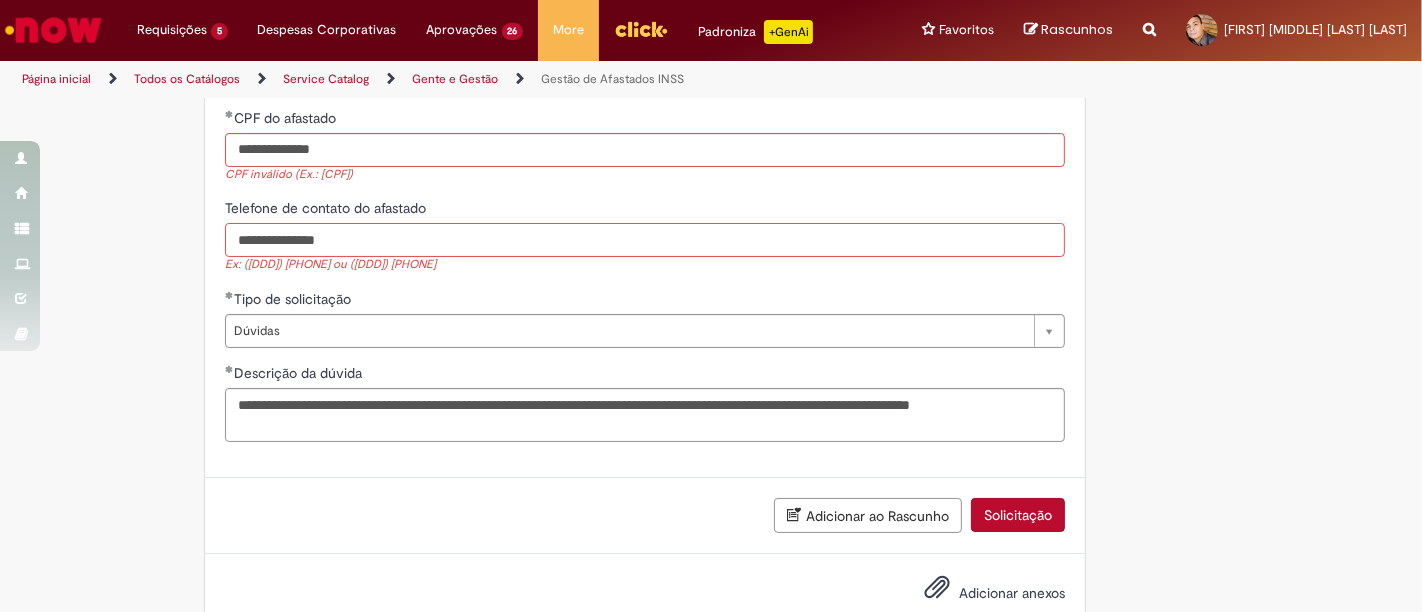 click on "**********" at bounding box center [645, 240] 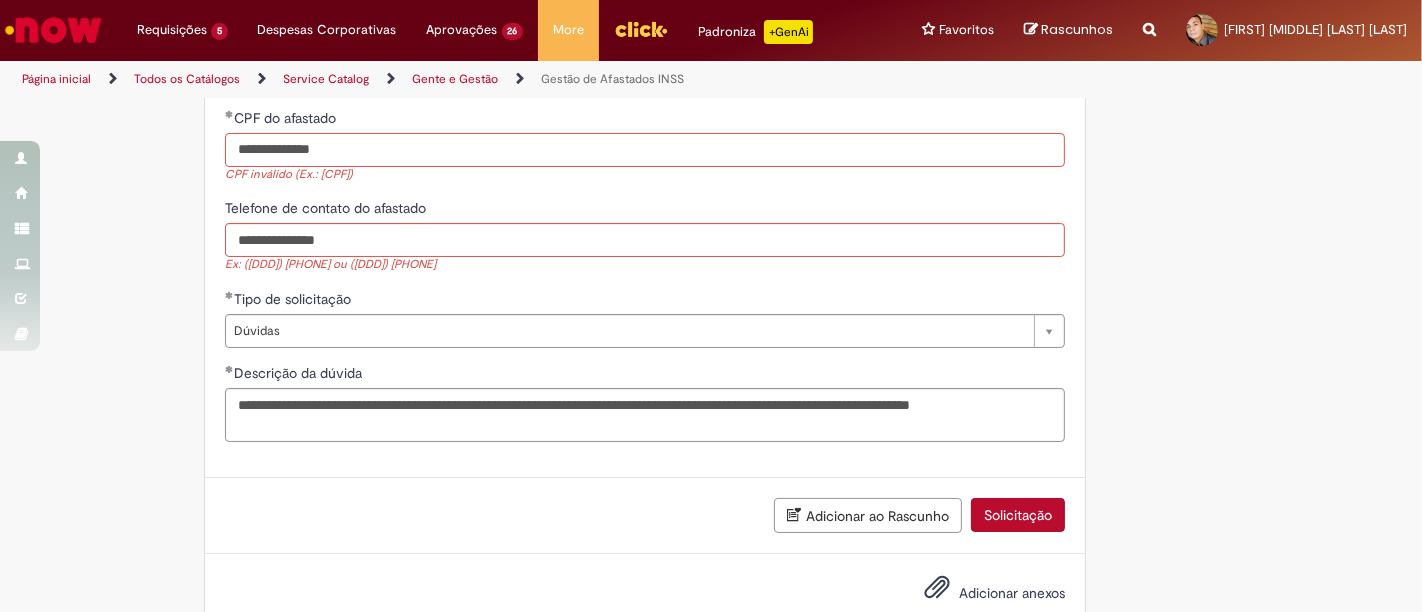 click on "**********" at bounding box center [645, 150] 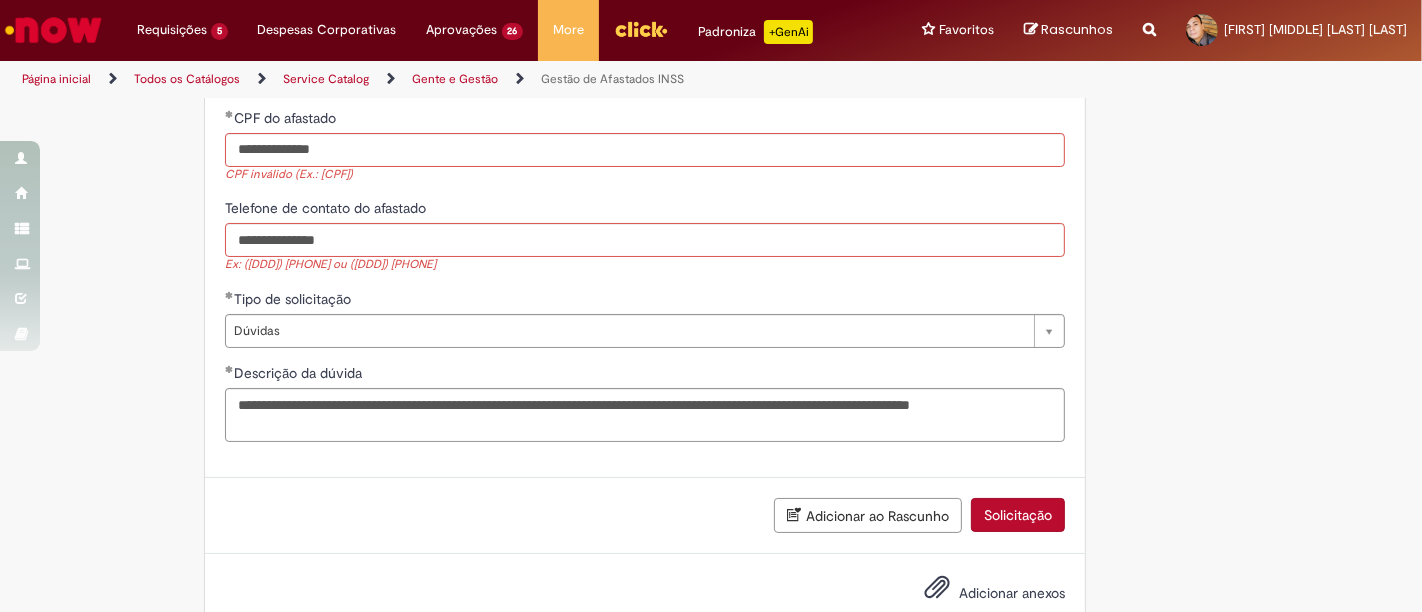 click on "Solicitação" at bounding box center [1018, 515] 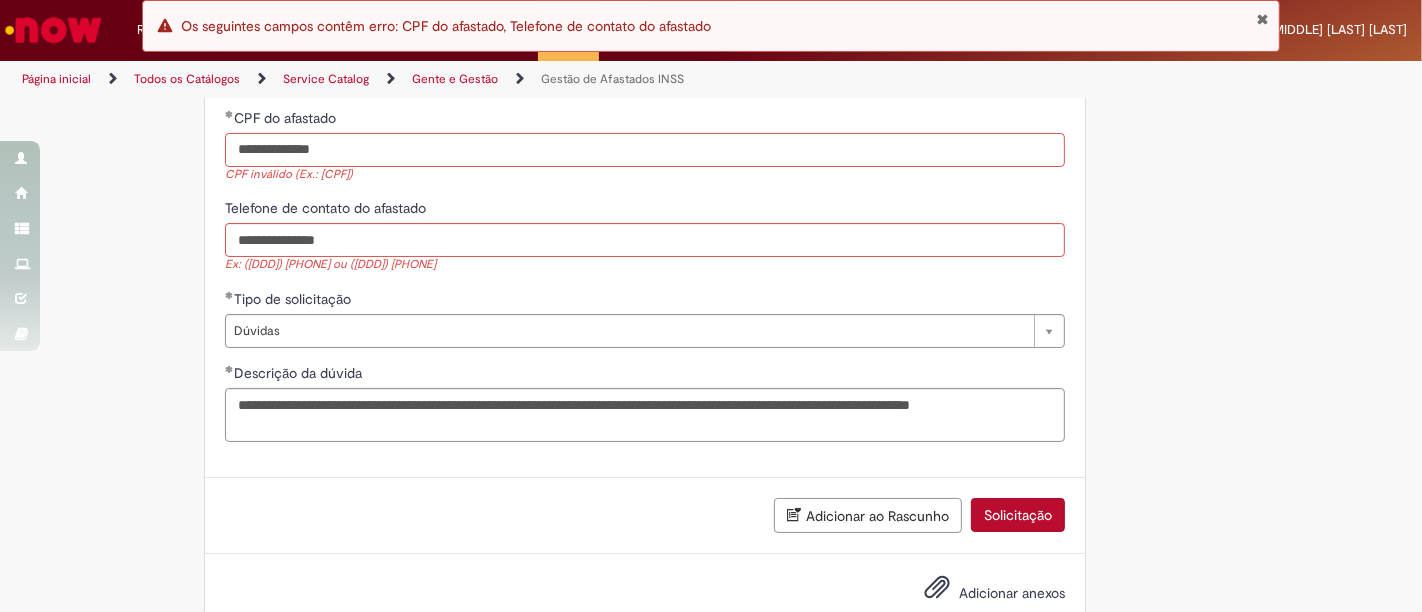 click on "**********" at bounding box center (645, 150) 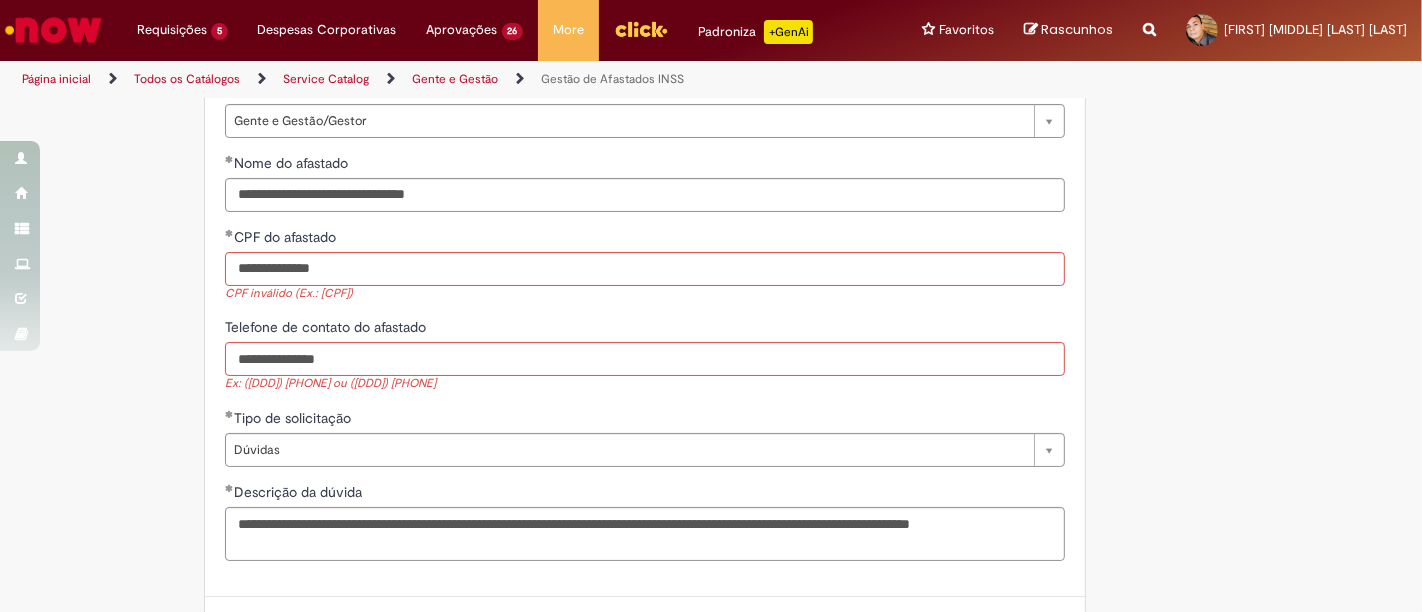 scroll, scrollTop: 754, scrollLeft: 0, axis: vertical 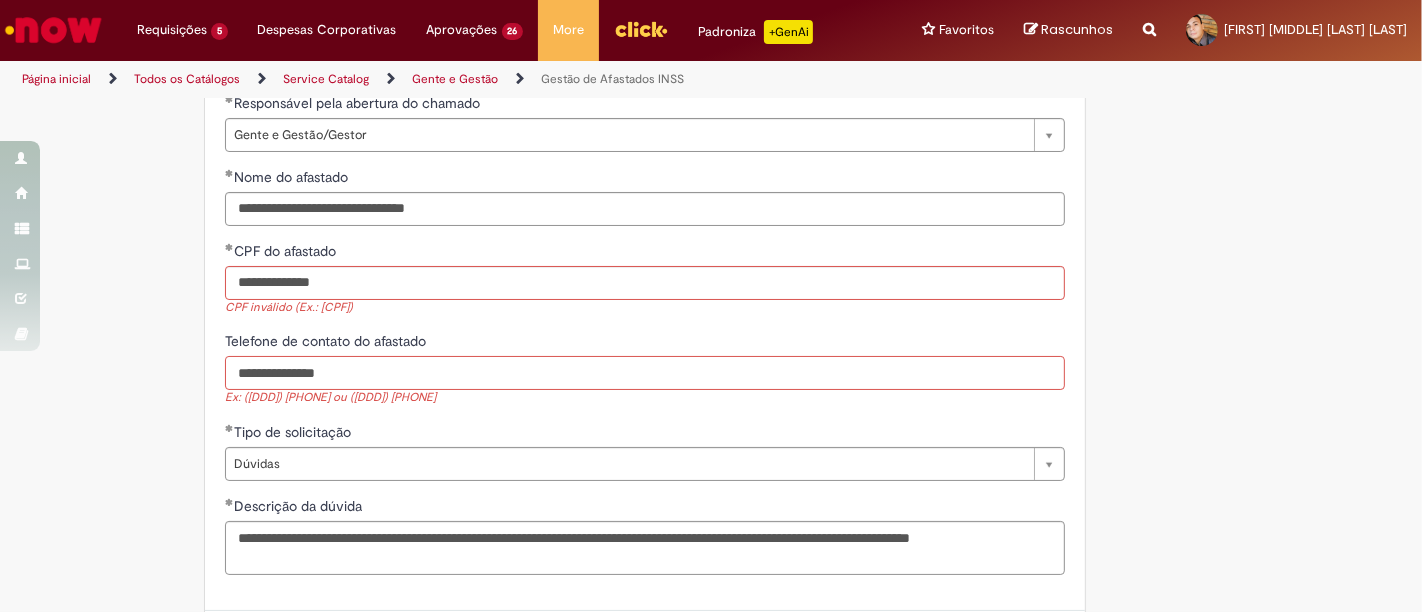 click on "**********" at bounding box center [645, 373] 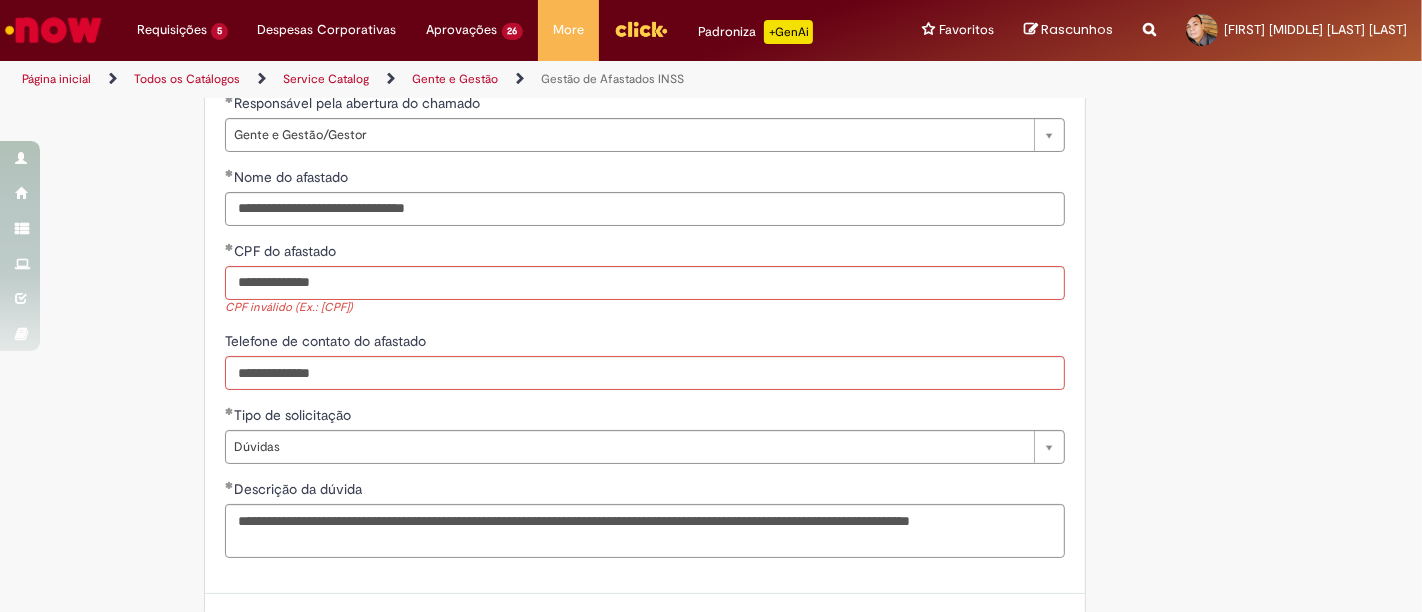scroll, scrollTop: 920, scrollLeft: 0, axis: vertical 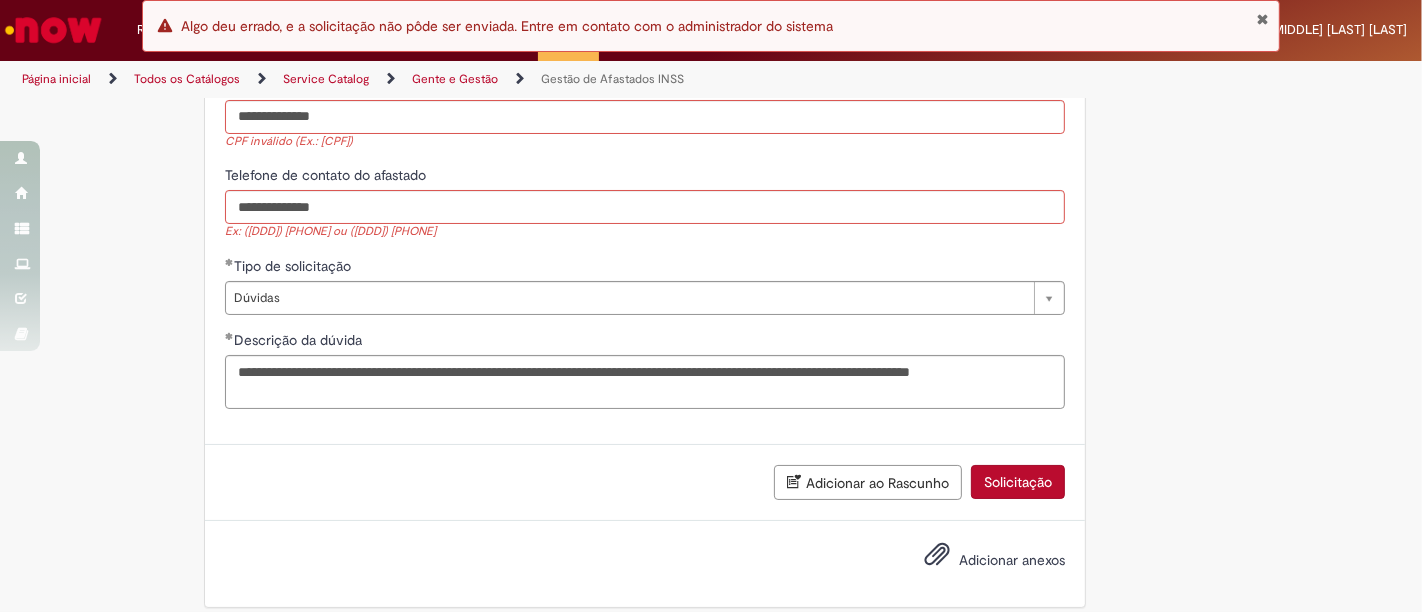 click on "Solicitação" at bounding box center [1018, 482] 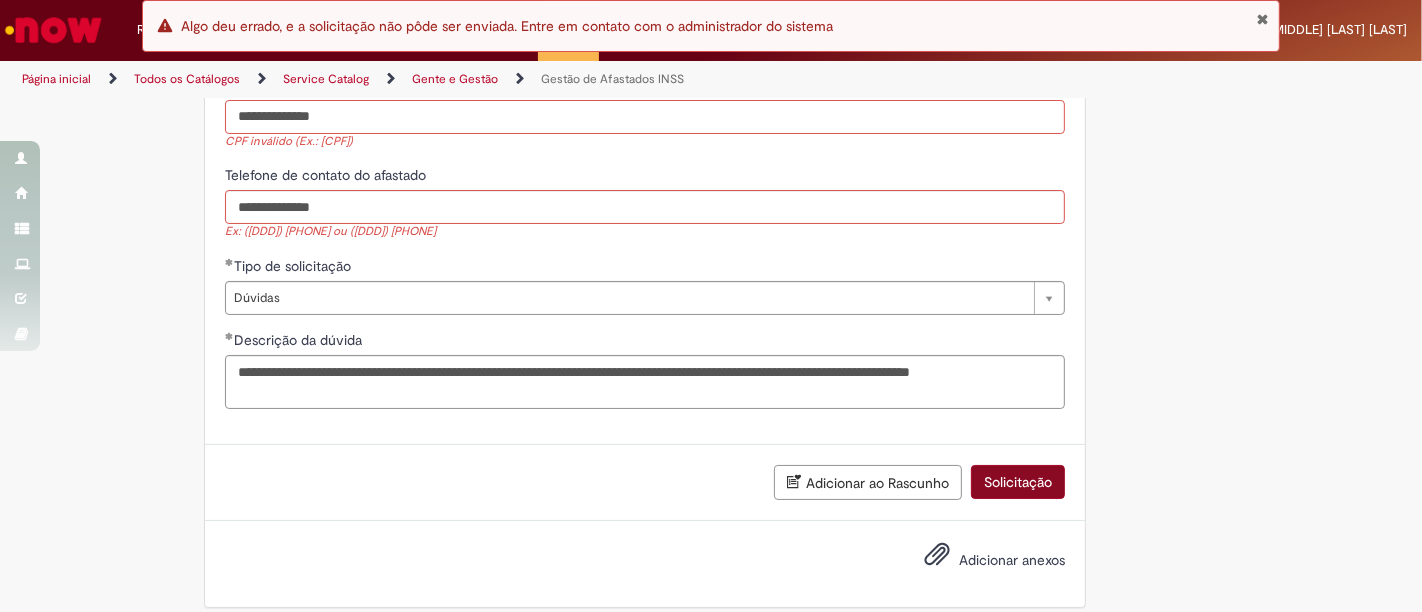 scroll, scrollTop: 887, scrollLeft: 0, axis: vertical 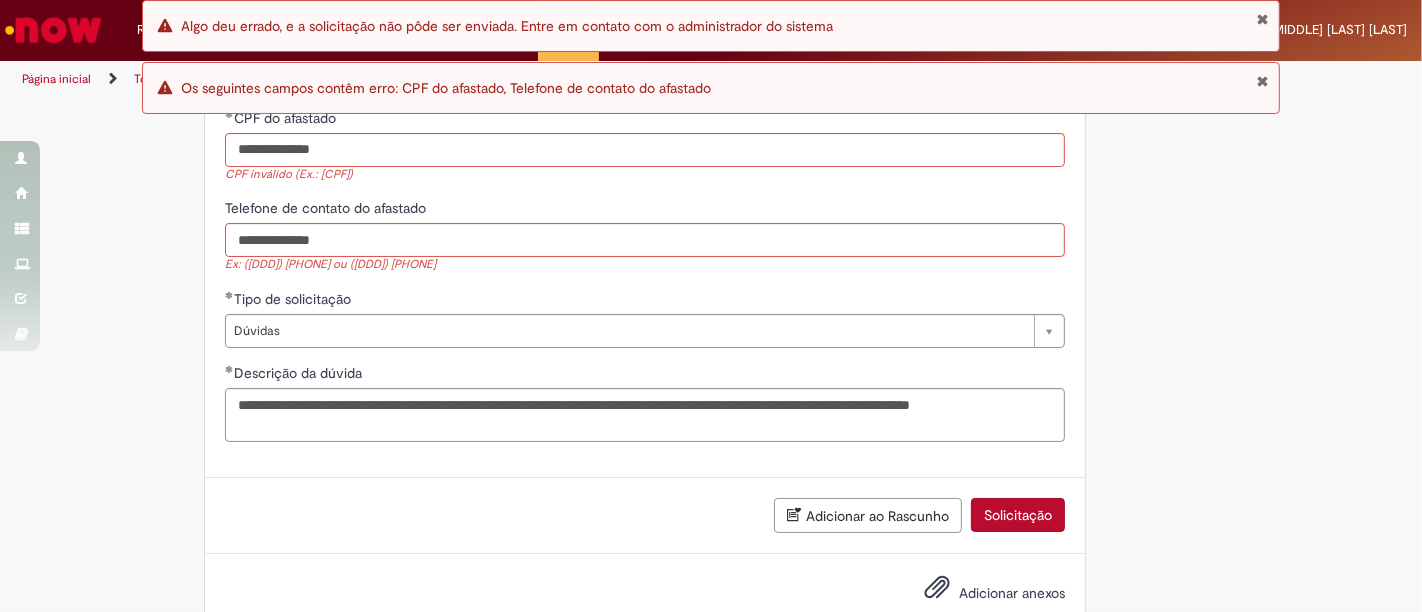 click on "Solicitação" at bounding box center (1018, 515) 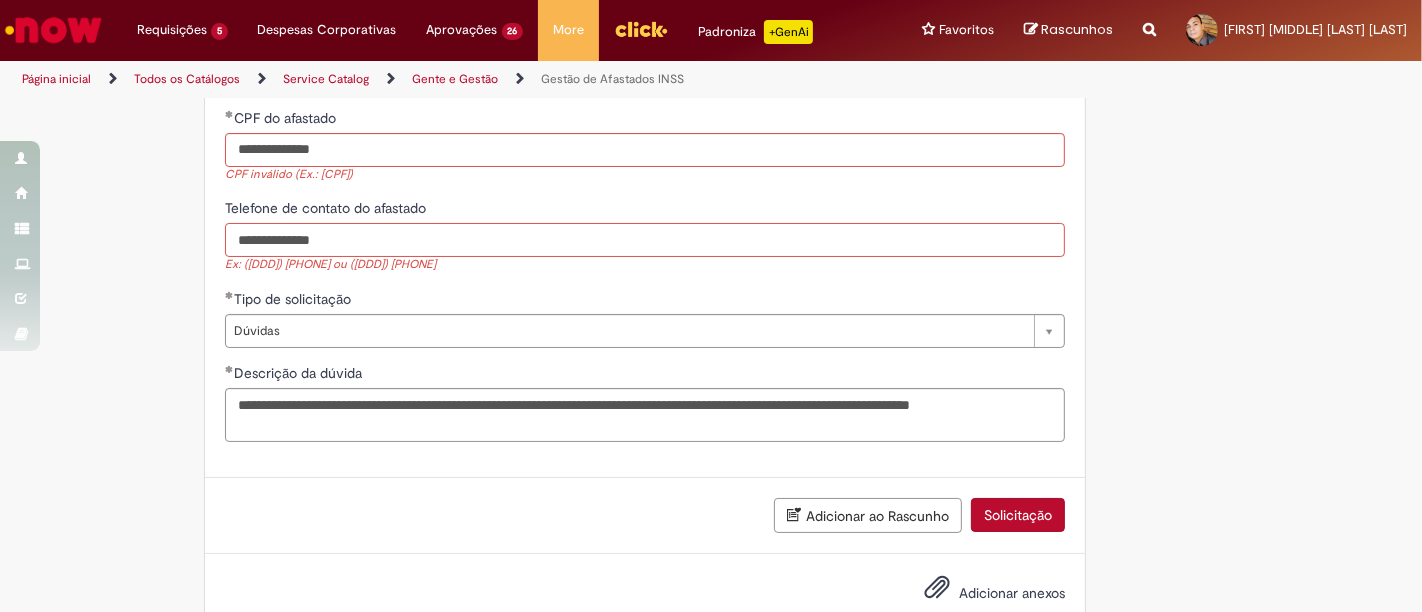 click on "**********" at bounding box center (645, 240) 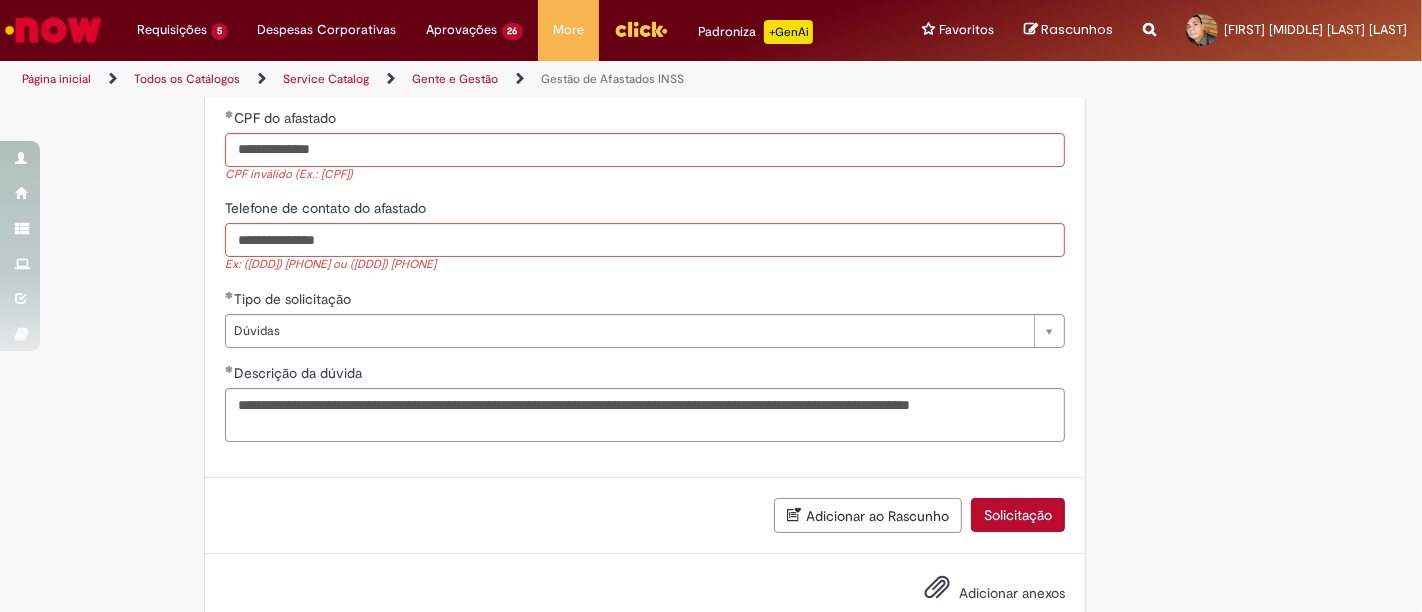 click on "Adicionar ao Rascunho        Solicitação" at bounding box center [645, 516] 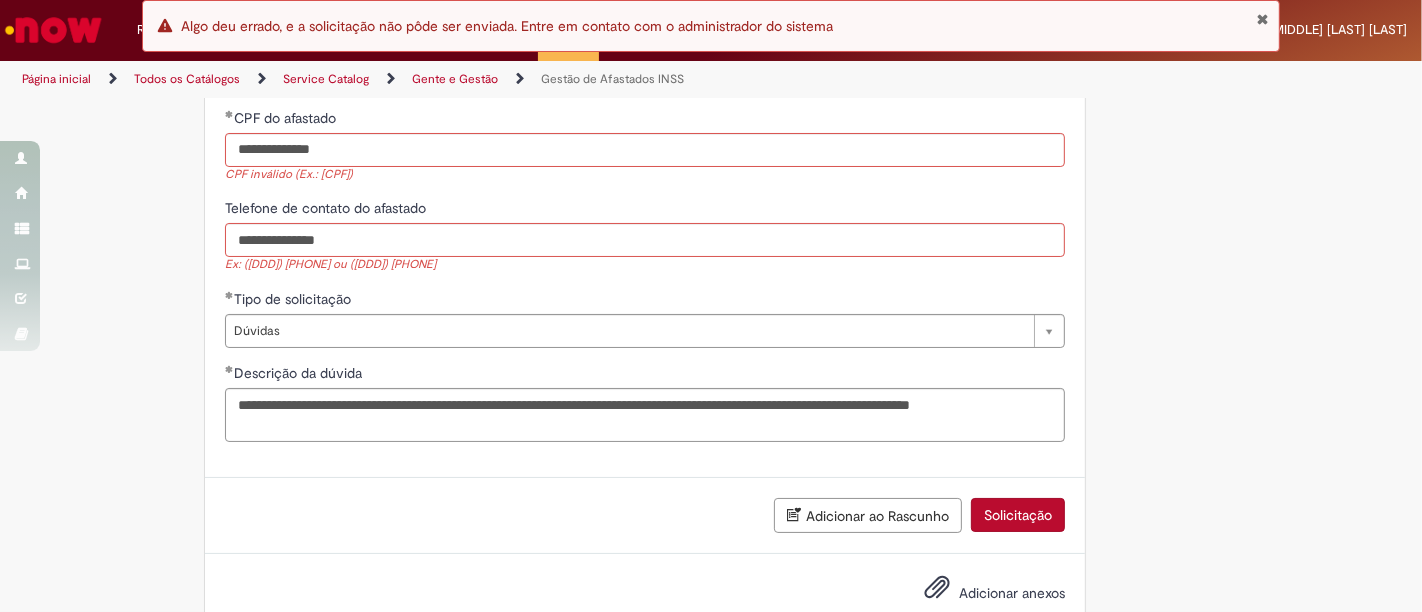 click on "Solicitação" at bounding box center (1018, 515) 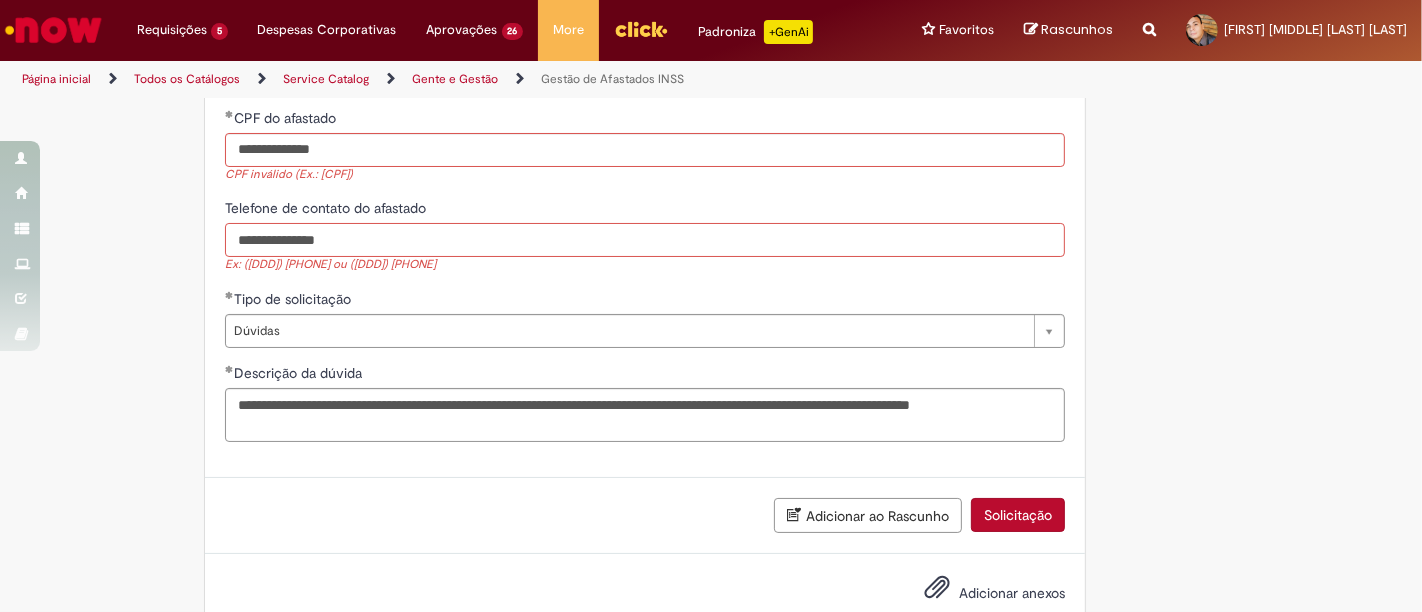 click on "**********" at bounding box center [645, 240] 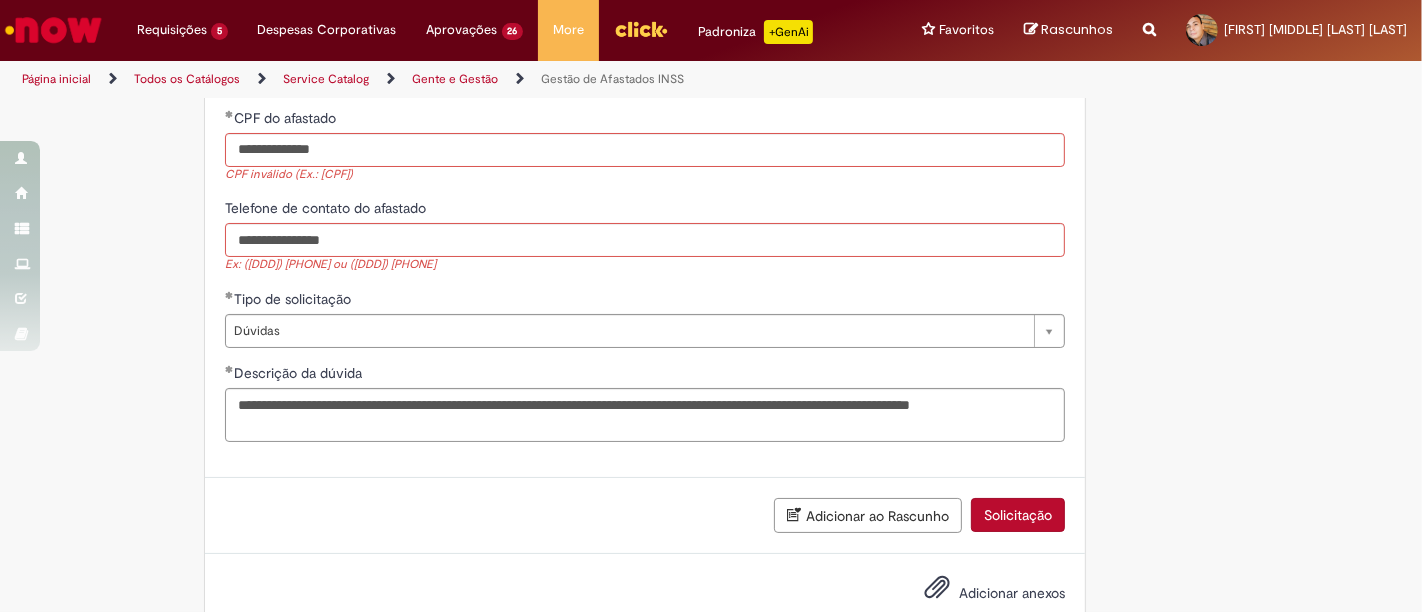 click on "Adicionar ao Rascunho        Solicitação" at bounding box center [645, 516] 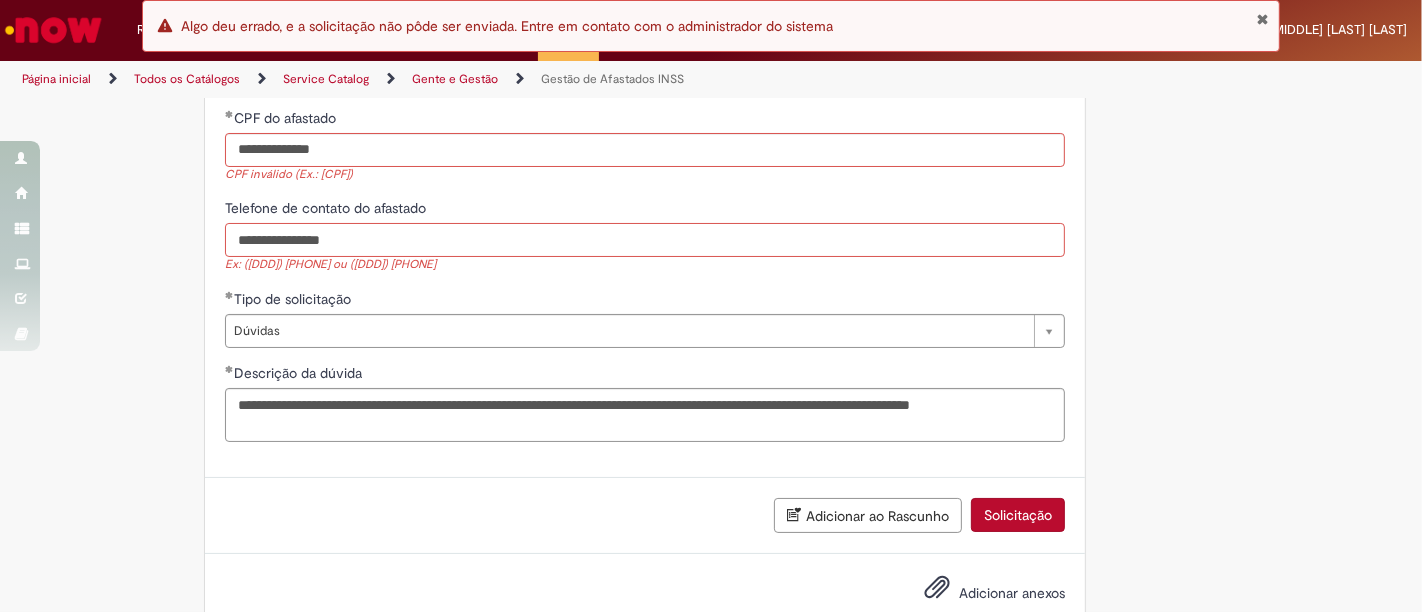 drag, startPoint x: 363, startPoint y: 247, endPoint x: 261, endPoint y: 243, distance: 102.0784 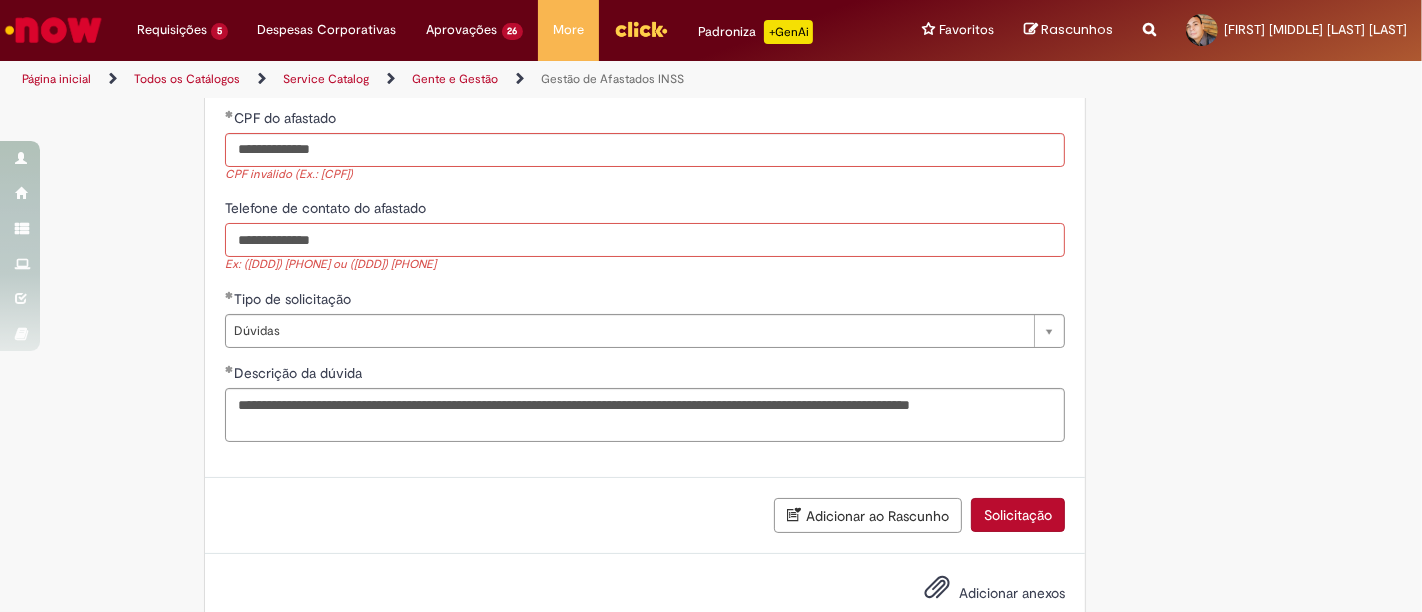 click on "**********" at bounding box center [645, 240] 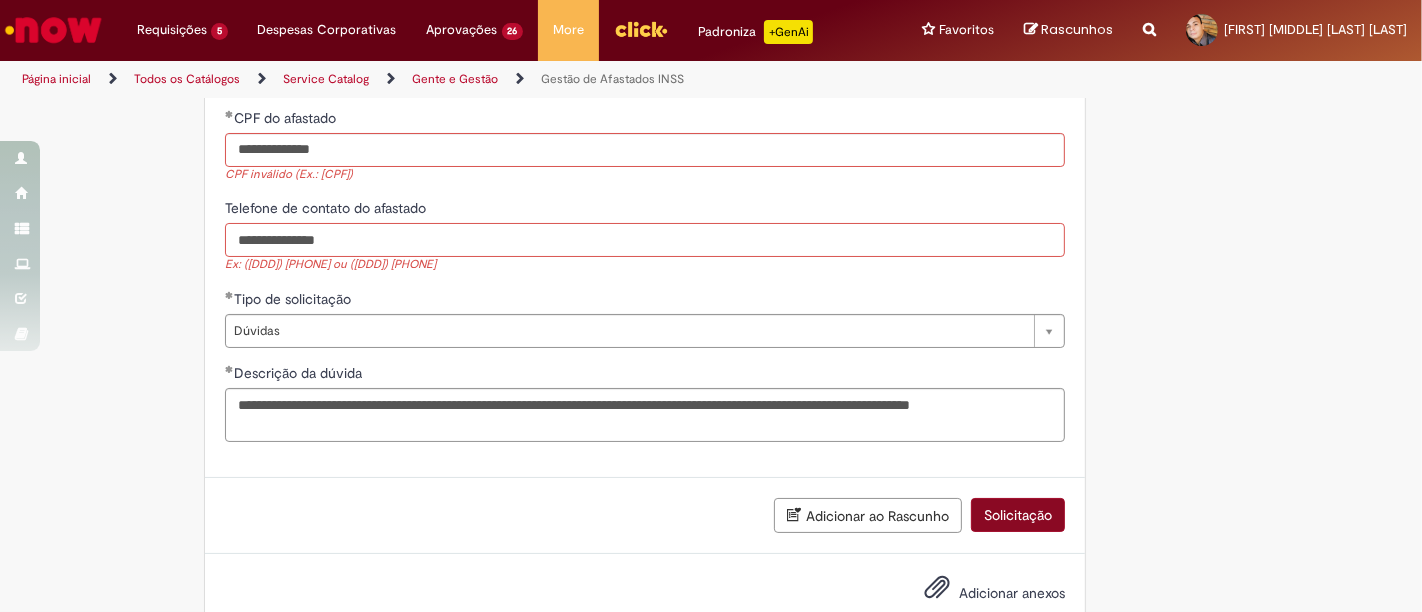 type on "**********" 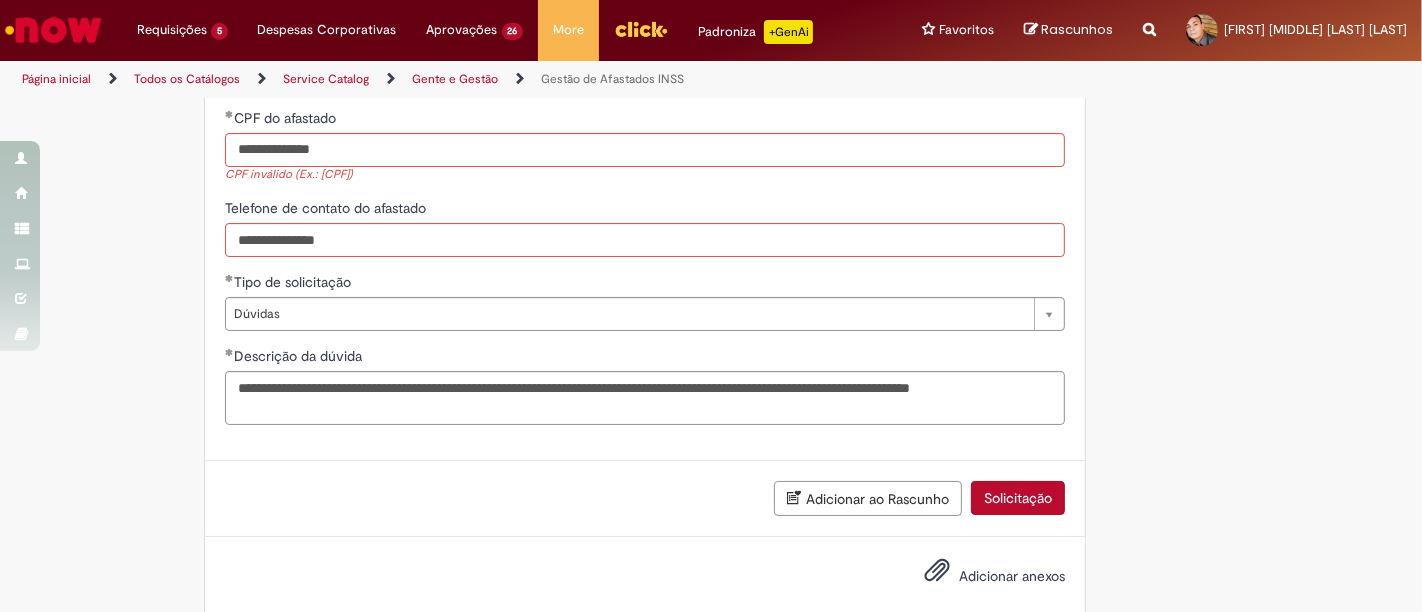 click on "Solicitação" at bounding box center [1018, 498] 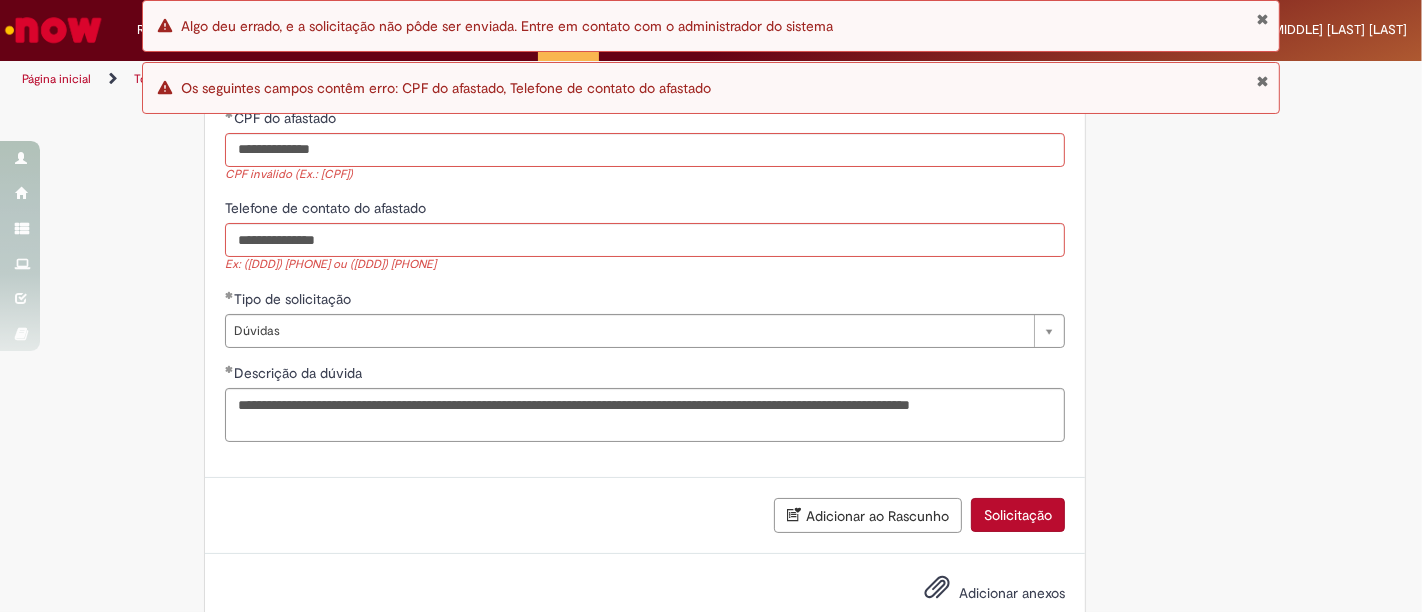 click on "Solicitação" at bounding box center (1018, 515) 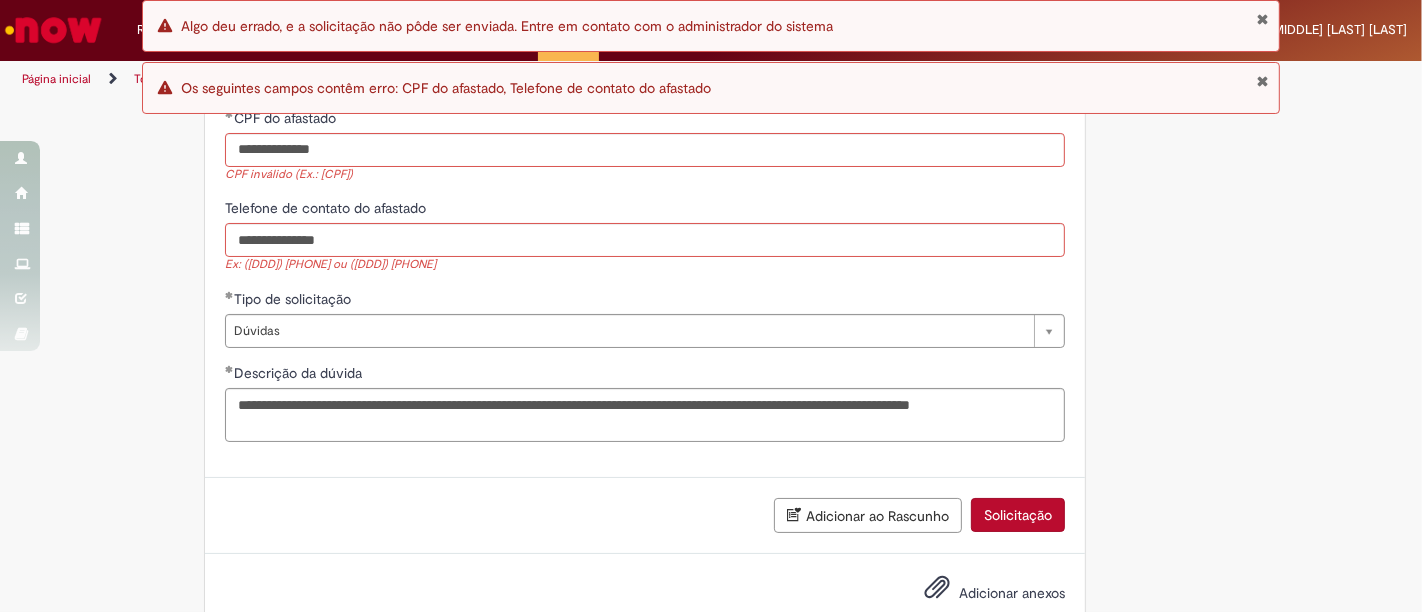 click on "Solicitação" at bounding box center [1018, 515] 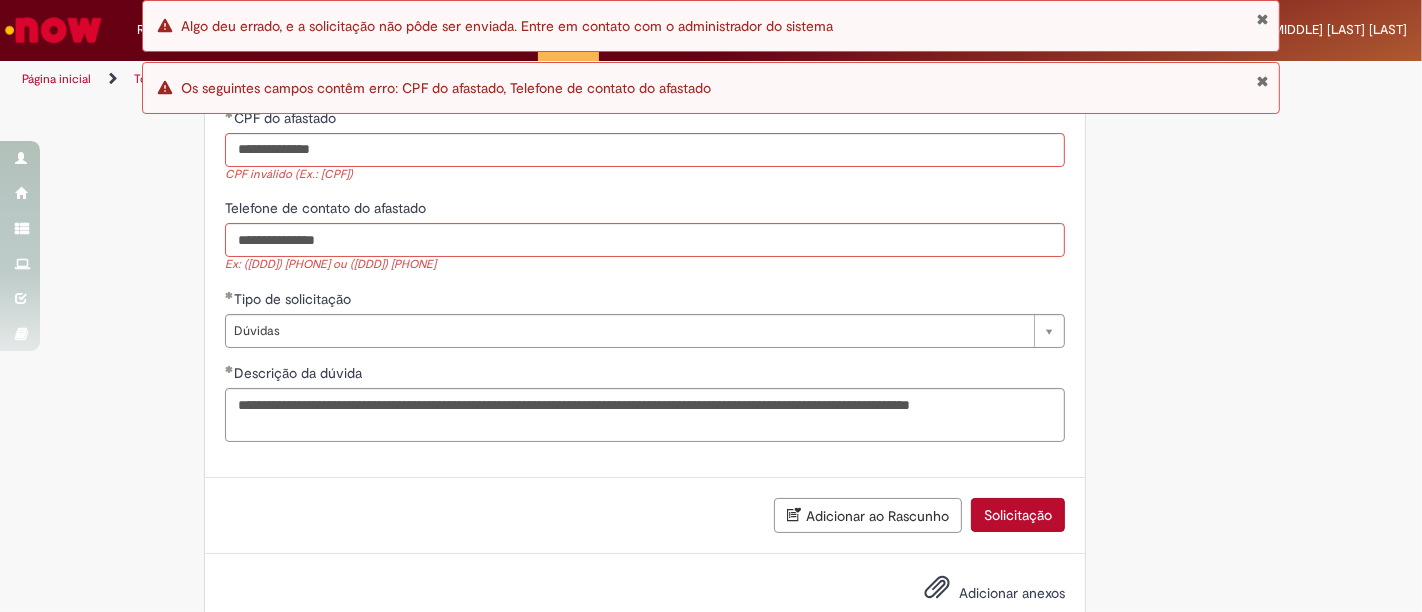 click on "CPF do afastado" at bounding box center [645, 120] 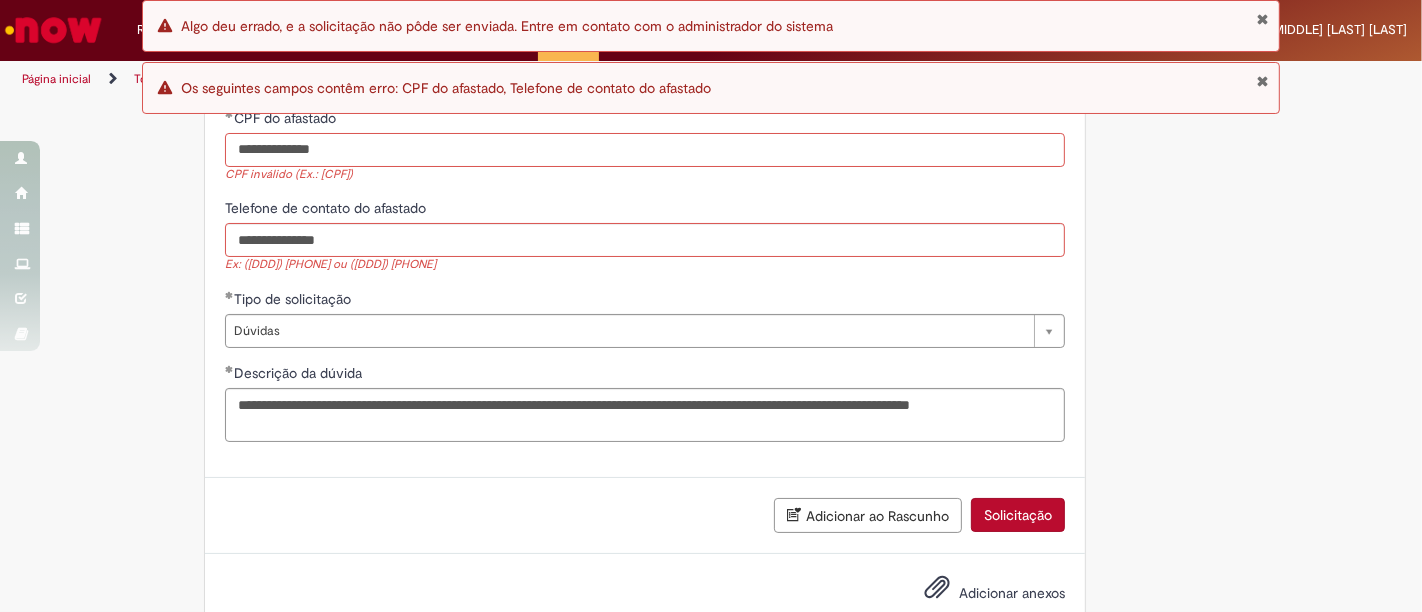 click on "**********" at bounding box center (645, 150) 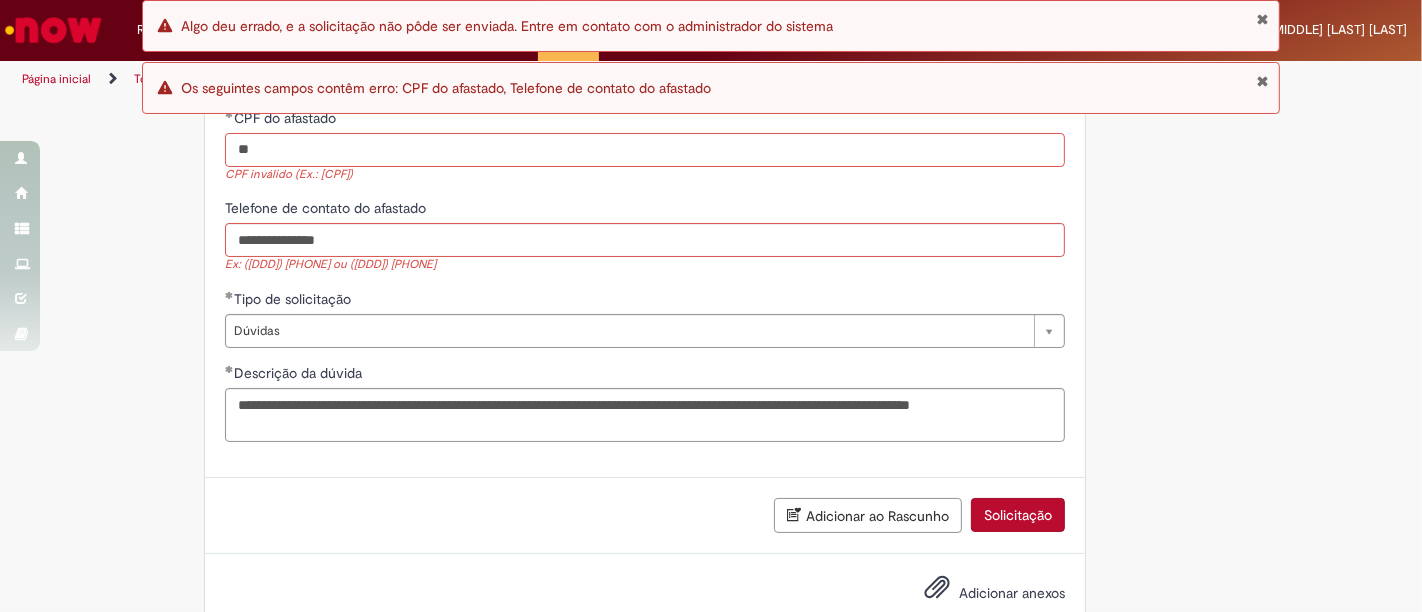 type on "*" 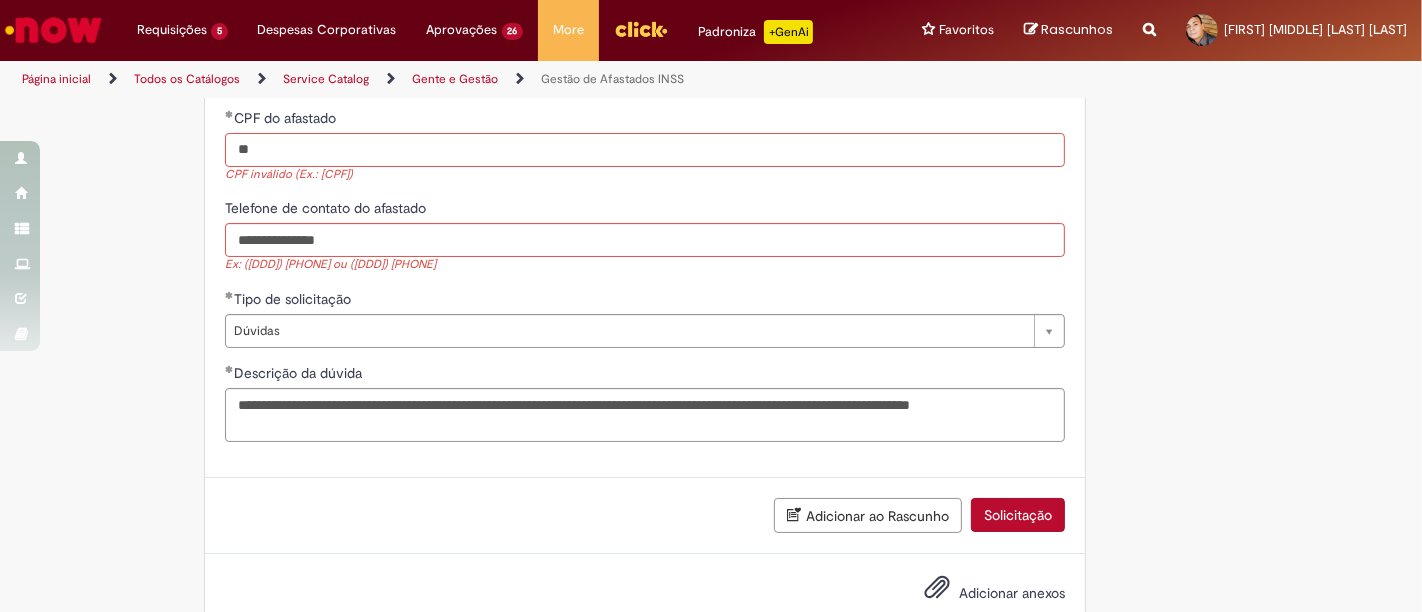 type on "*" 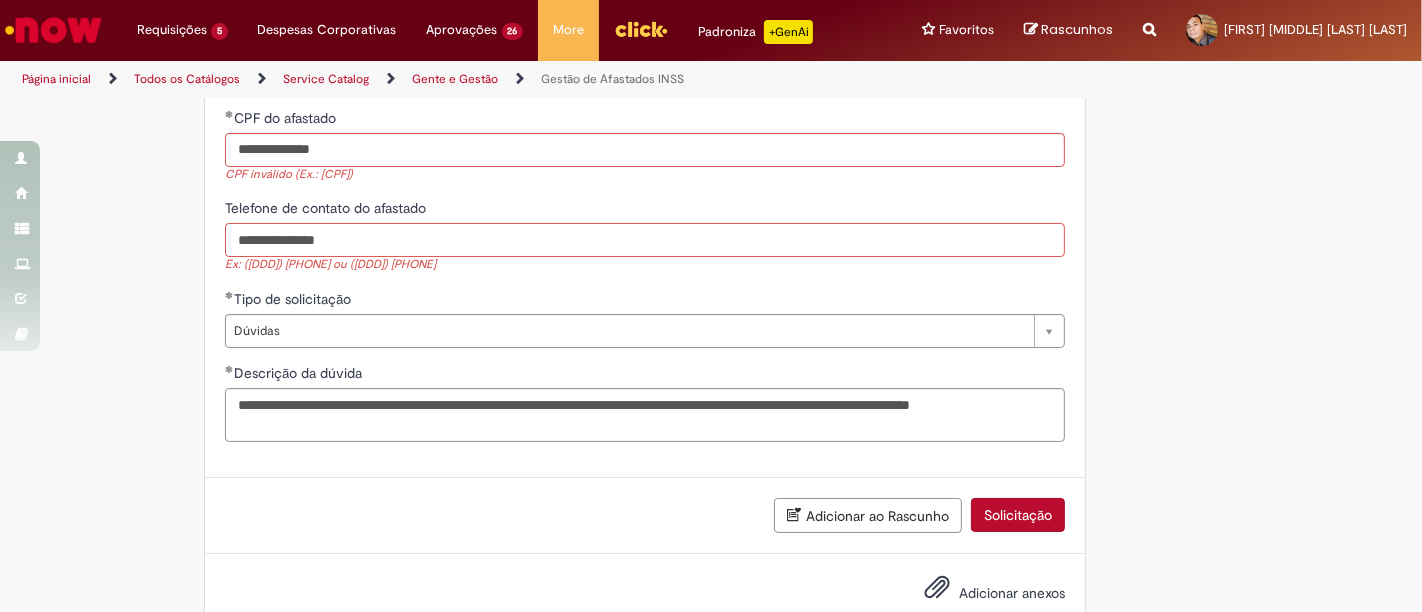 click on "**********" at bounding box center [645, 240] 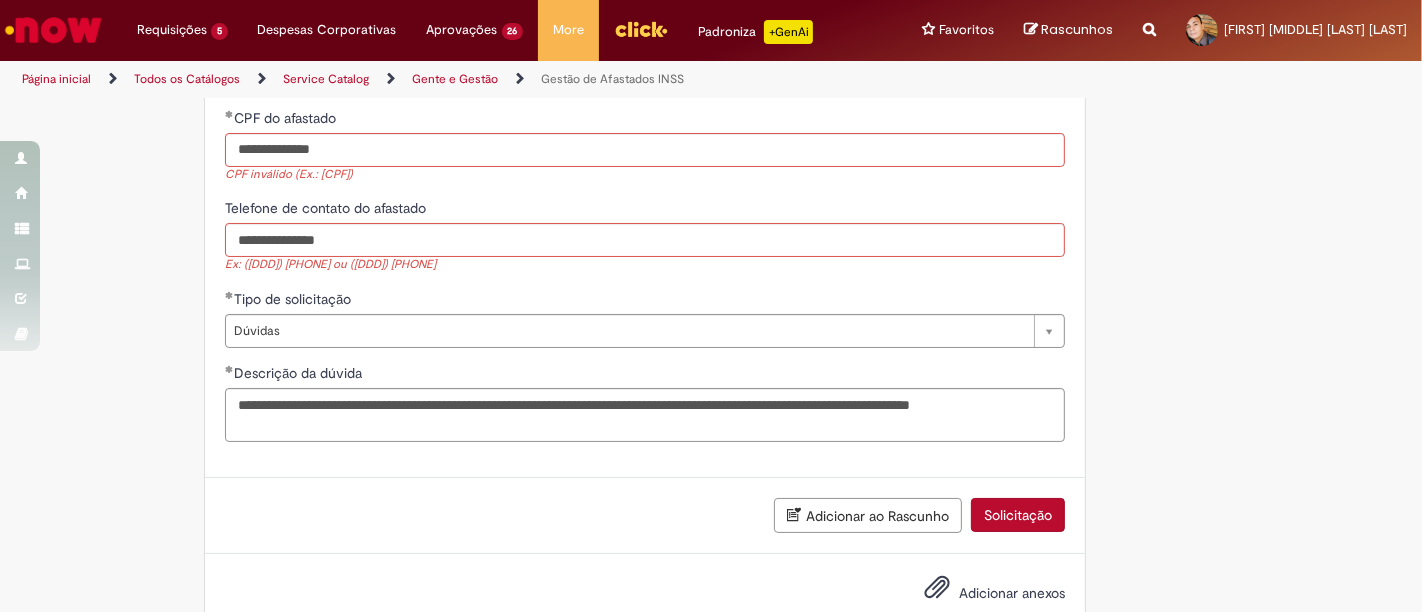 click on "Solicitação" at bounding box center [1018, 515] 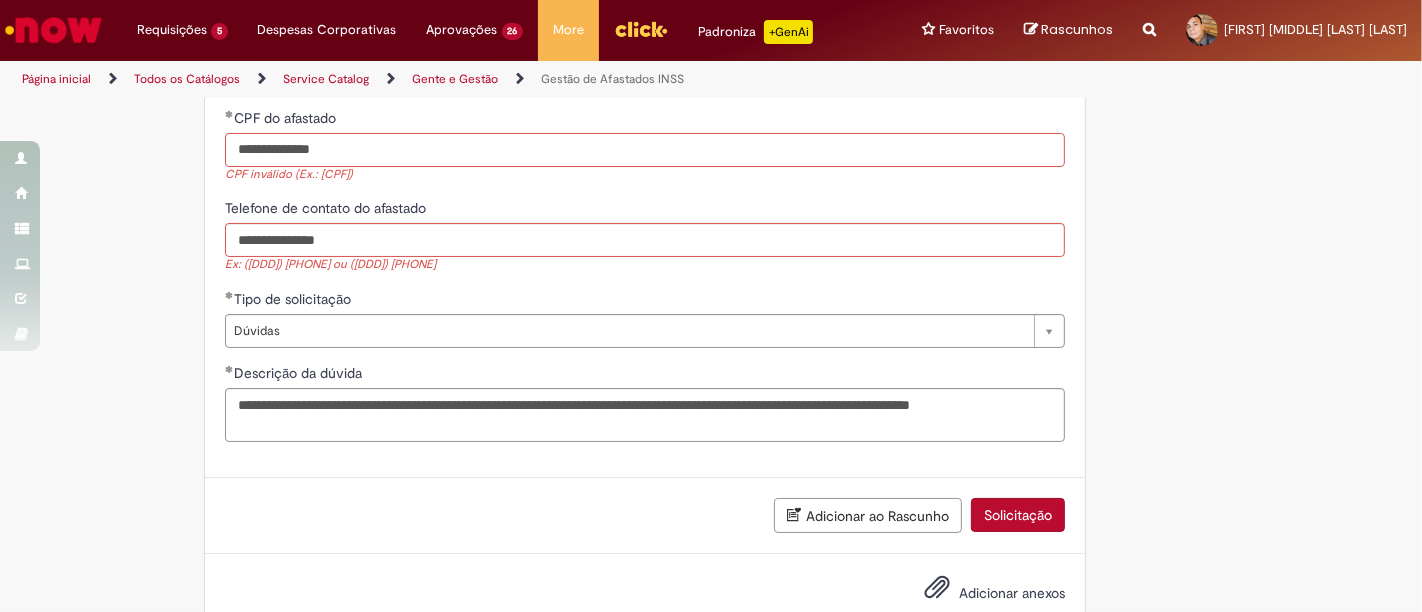 click on "**********" at bounding box center (645, 150) 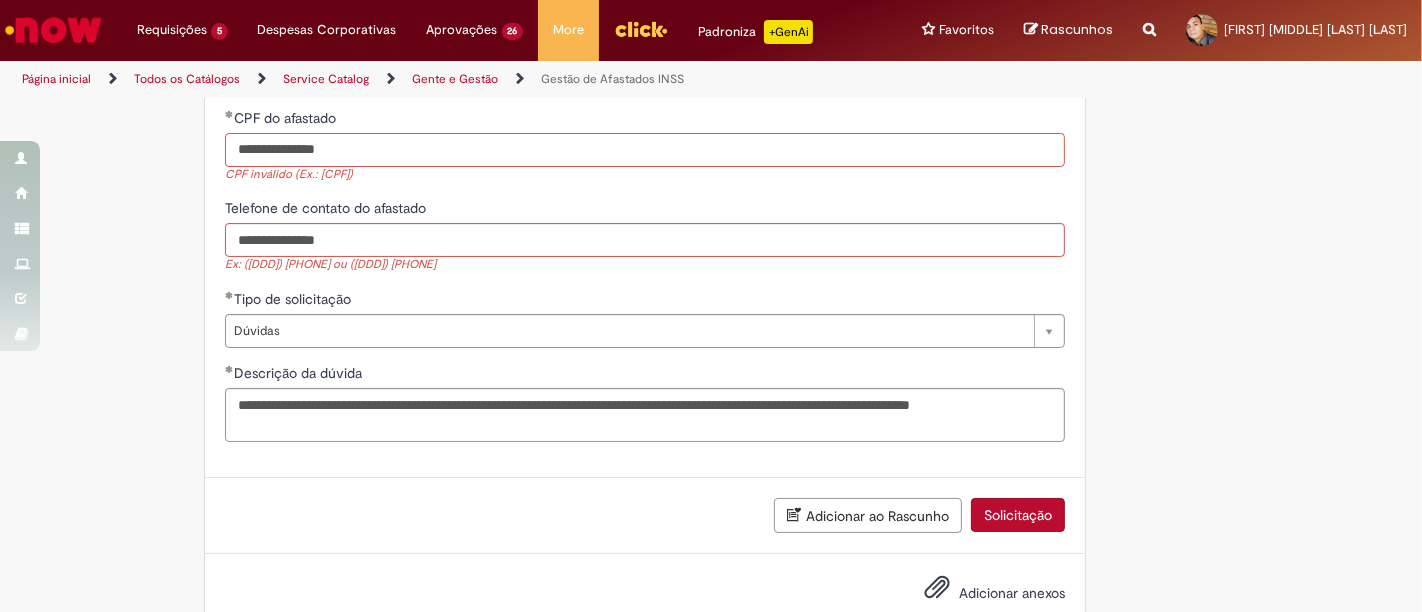 type on "**********" 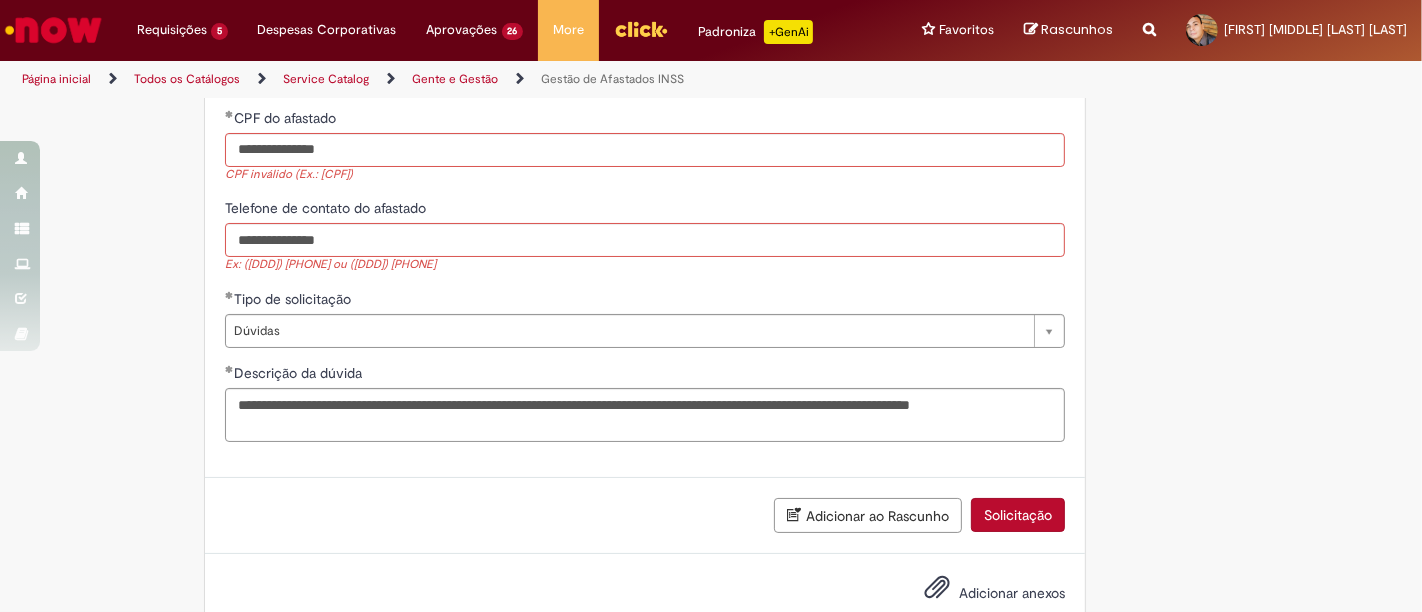 click on "Adicionar ao Rascunho        Solicitação" at bounding box center [645, 516] 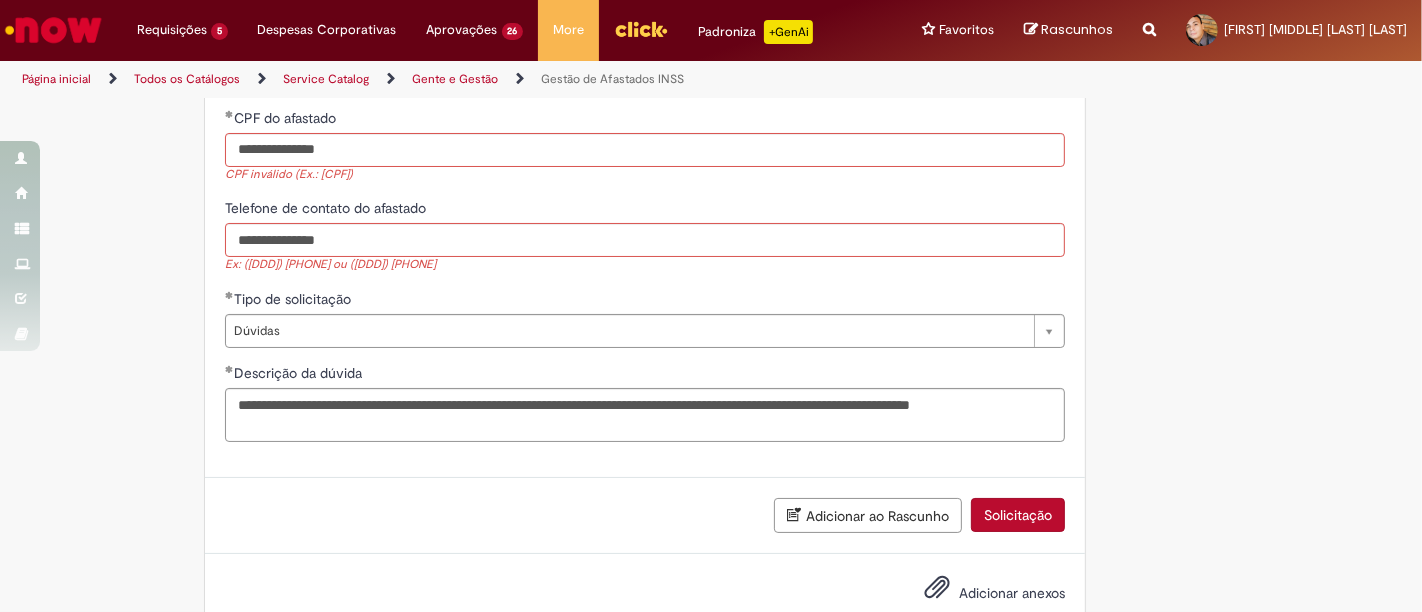 click on "Solicitação" at bounding box center [1018, 515] 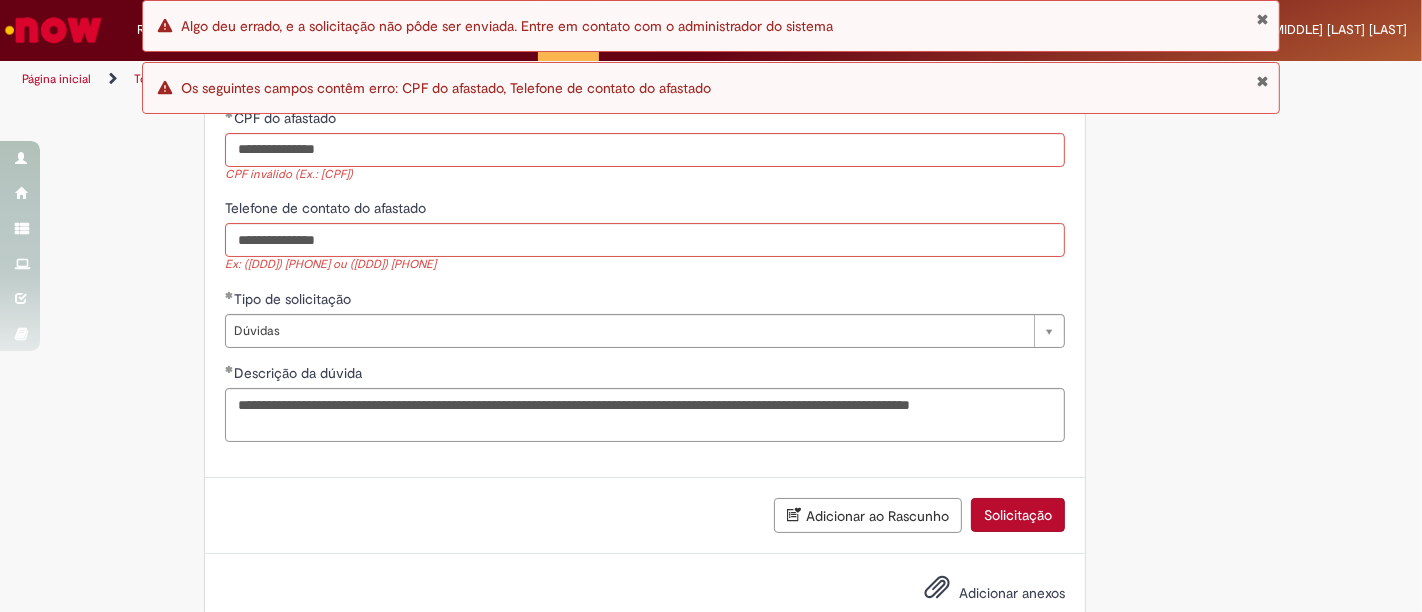 click on "Solicitação" at bounding box center (1018, 515) 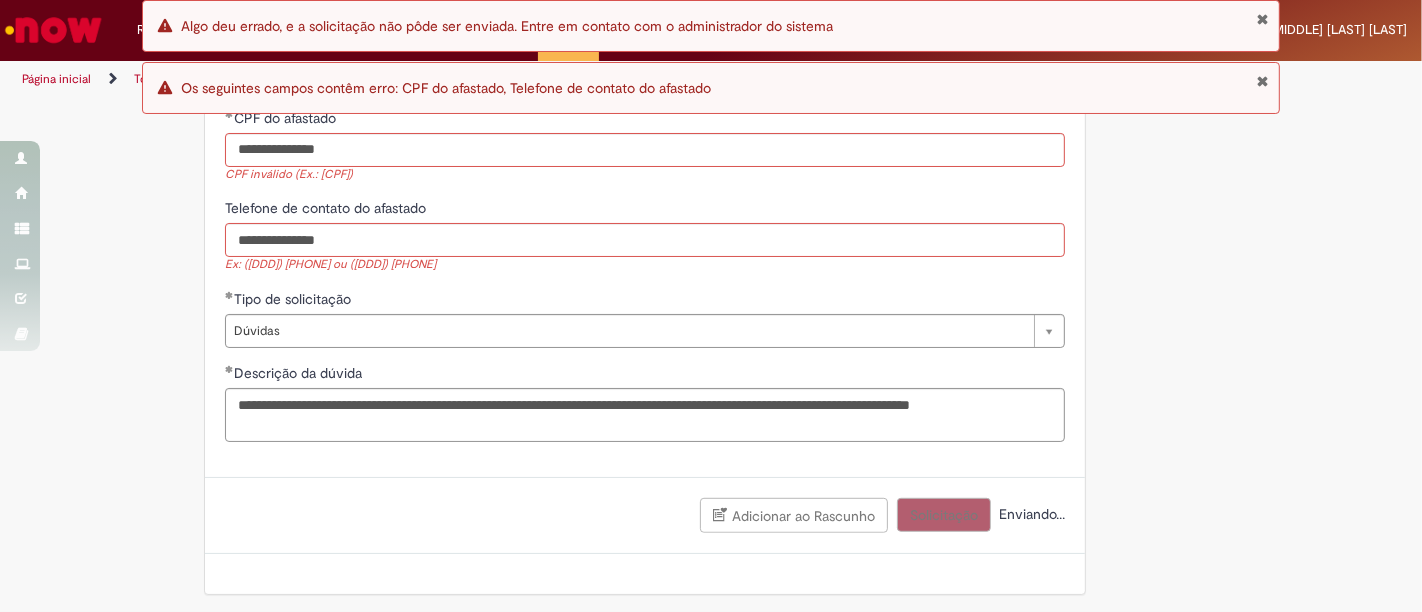 click on "Enviando..." at bounding box center (1030, 514) 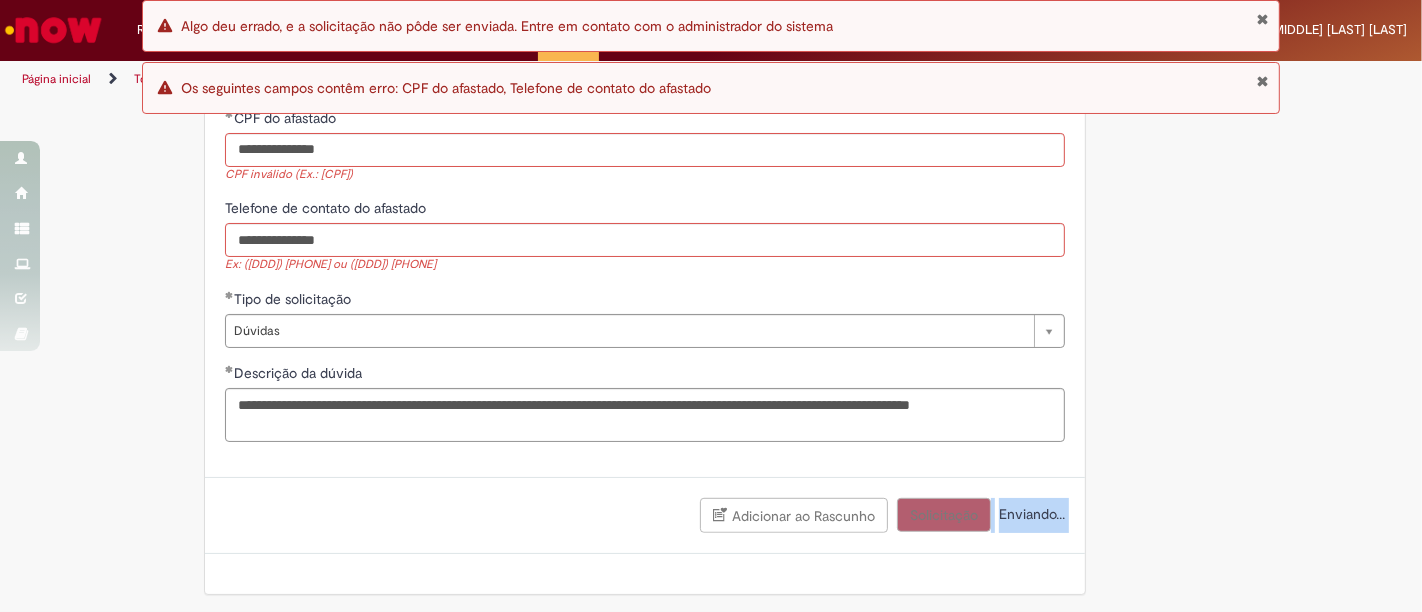 click on "Enviando..." at bounding box center (1030, 514) 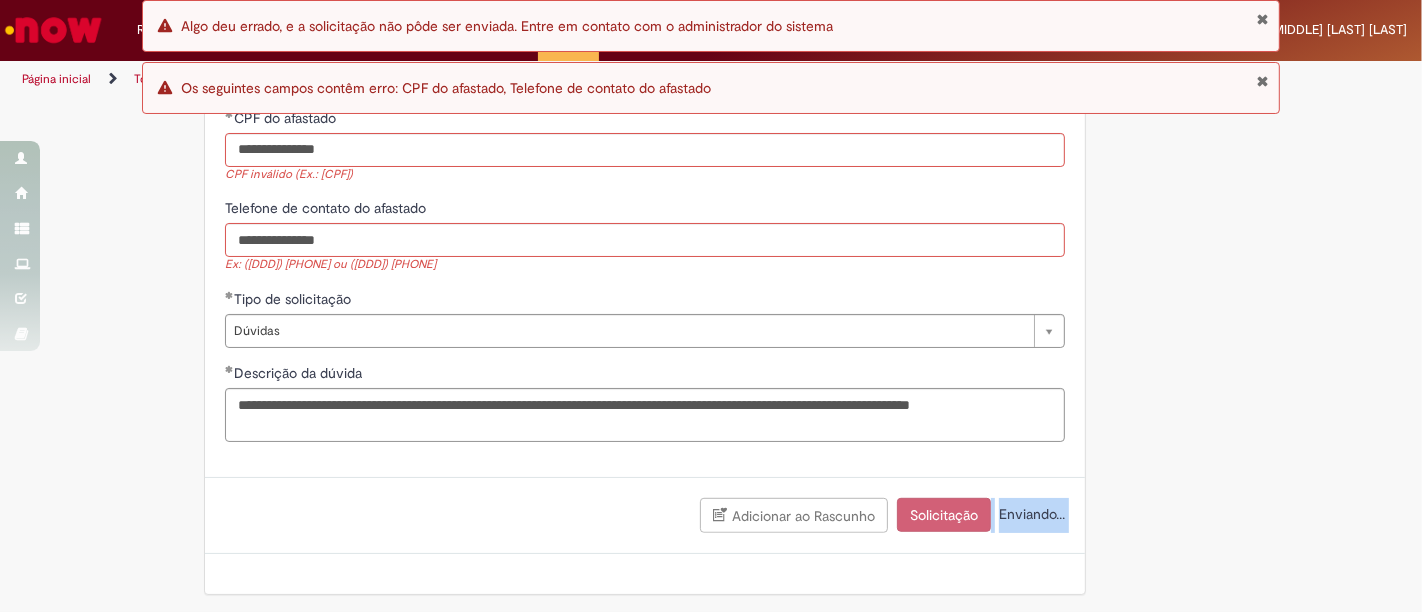click on "Solicitação" at bounding box center [944, 515] 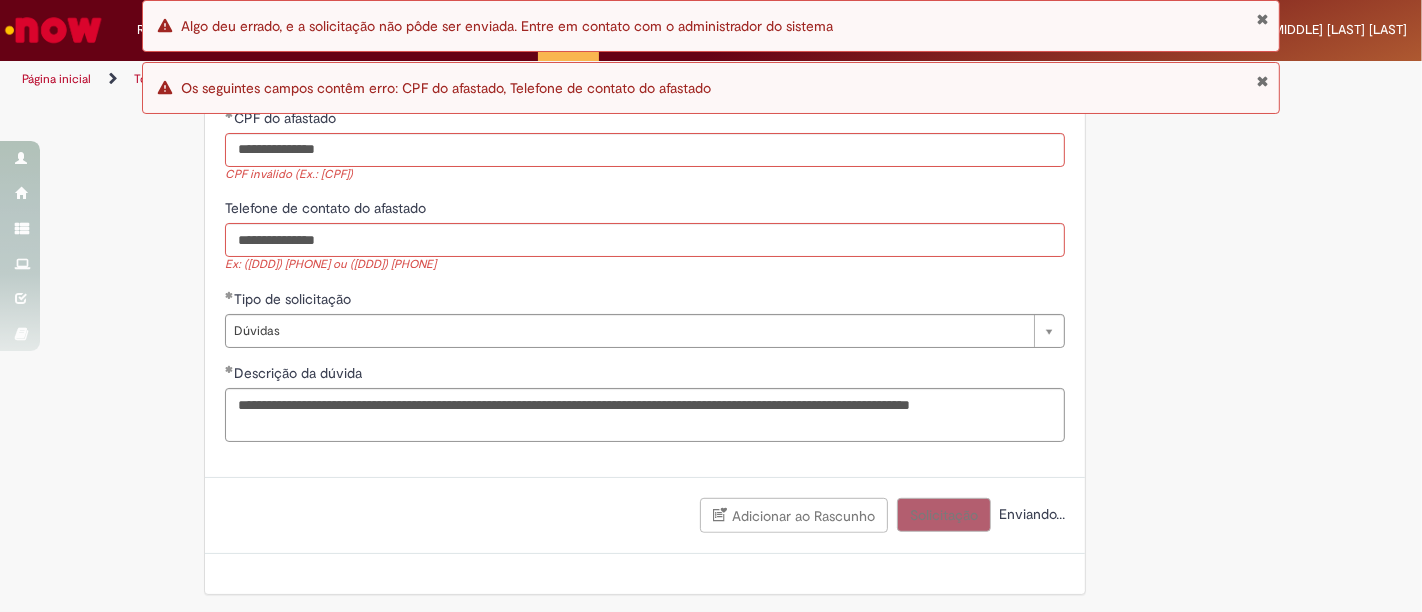 click on "Enviando..." at bounding box center (1030, 514) 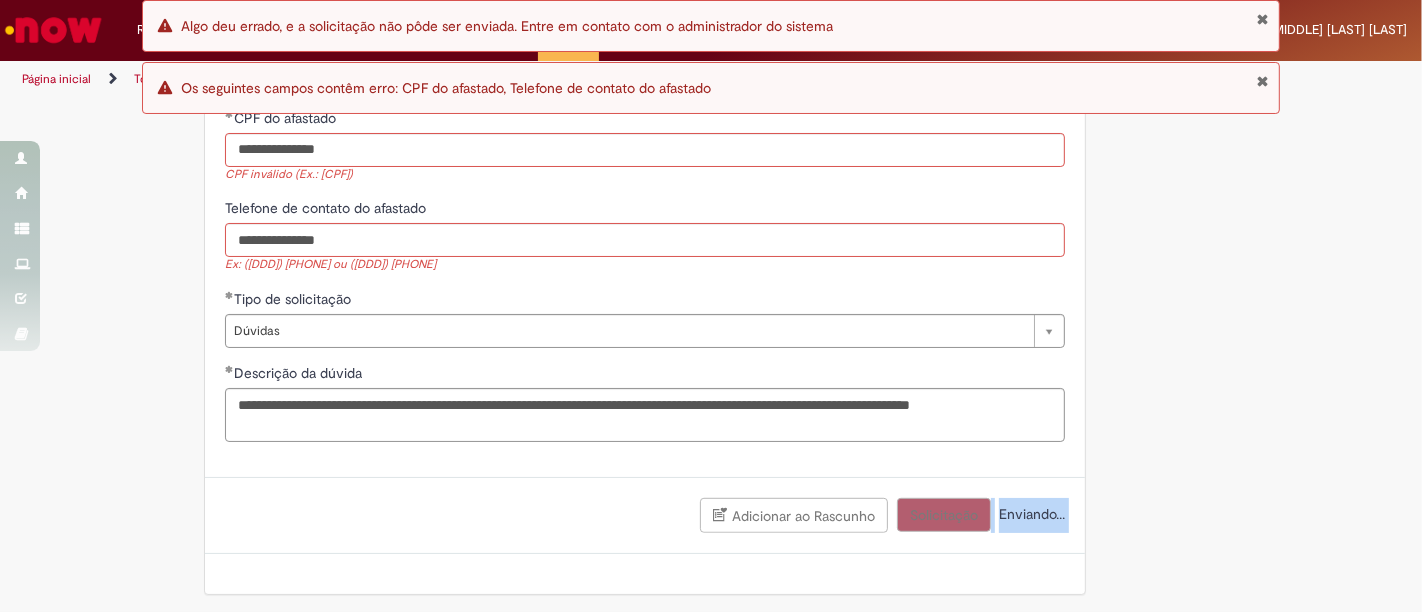 click on "Enviando..." at bounding box center (1030, 514) 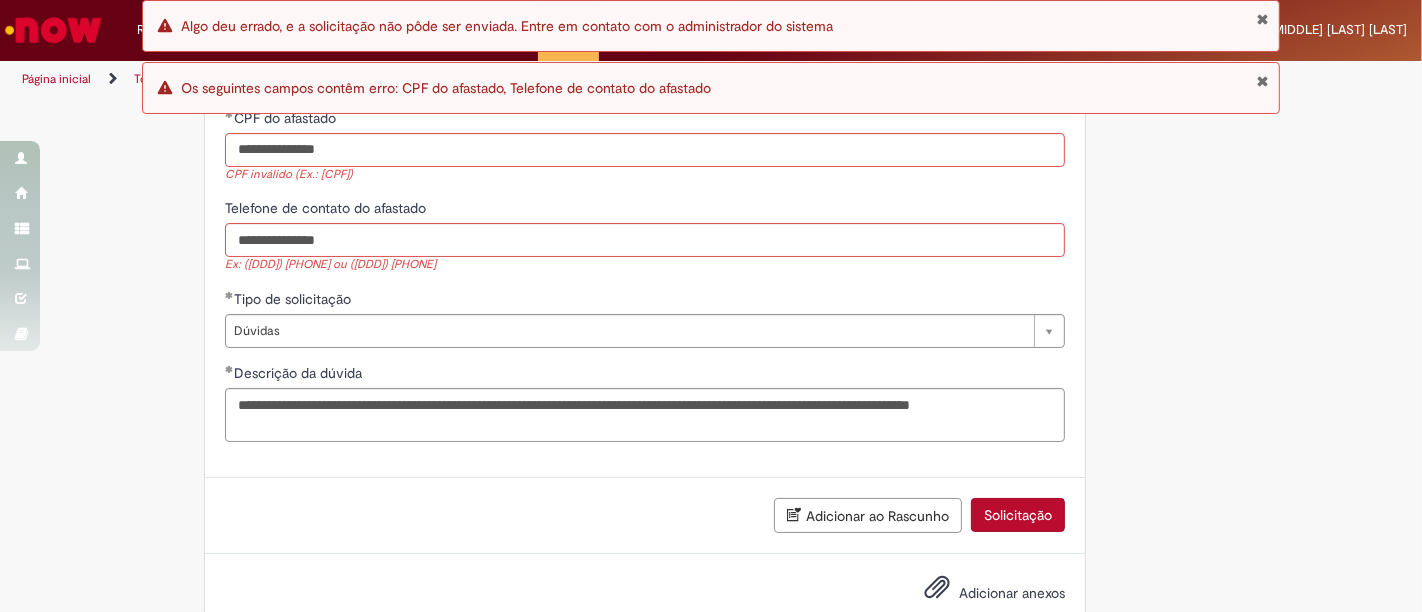 click on "**********" at bounding box center (711, -63) 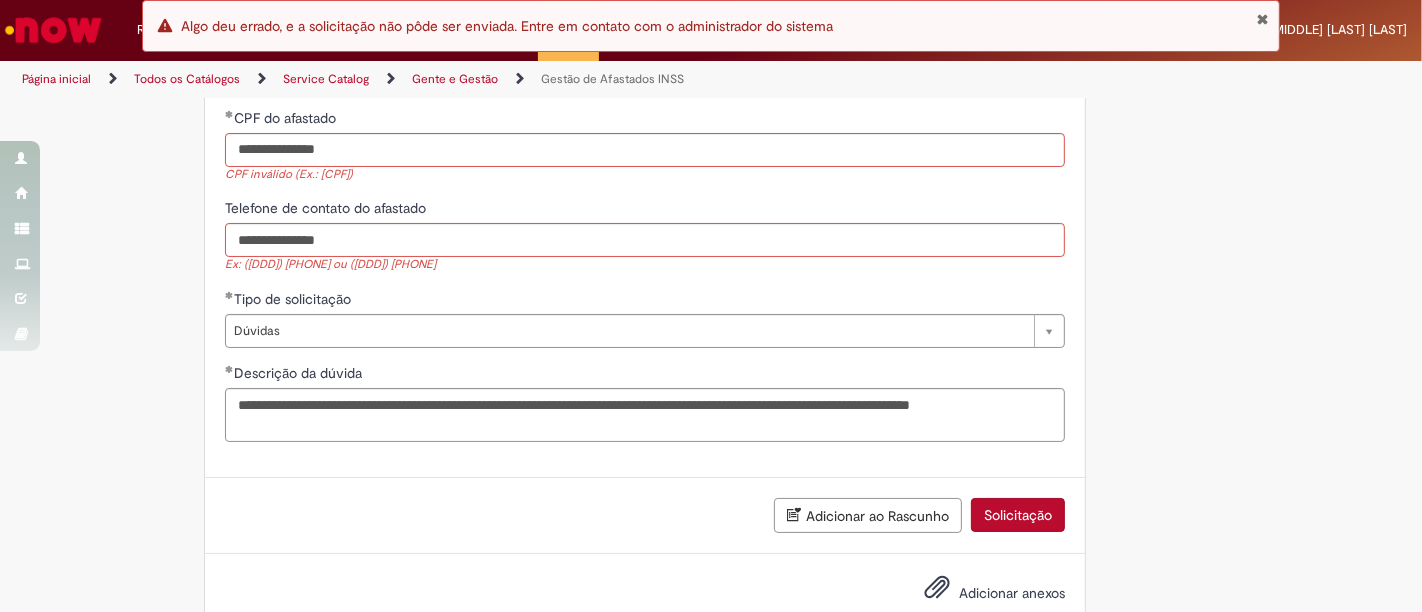 click at bounding box center (1262, 19) 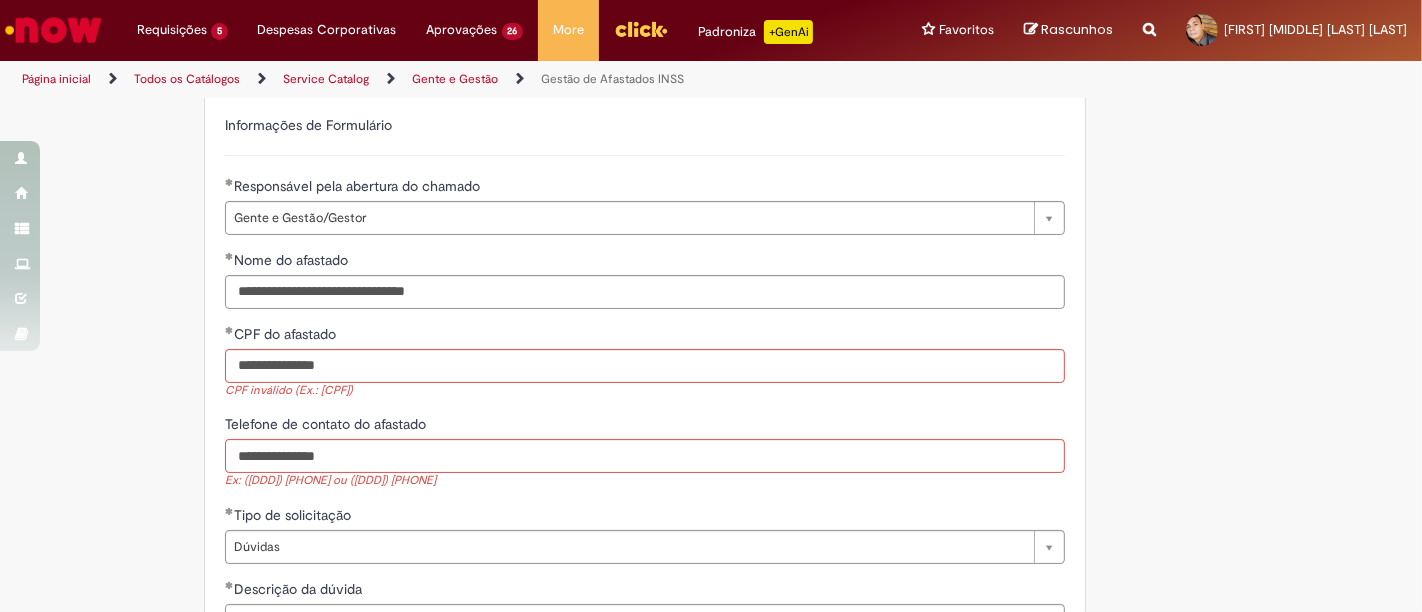 scroll, scrollTop: 665, scrollLeft: 0, axis: vertical 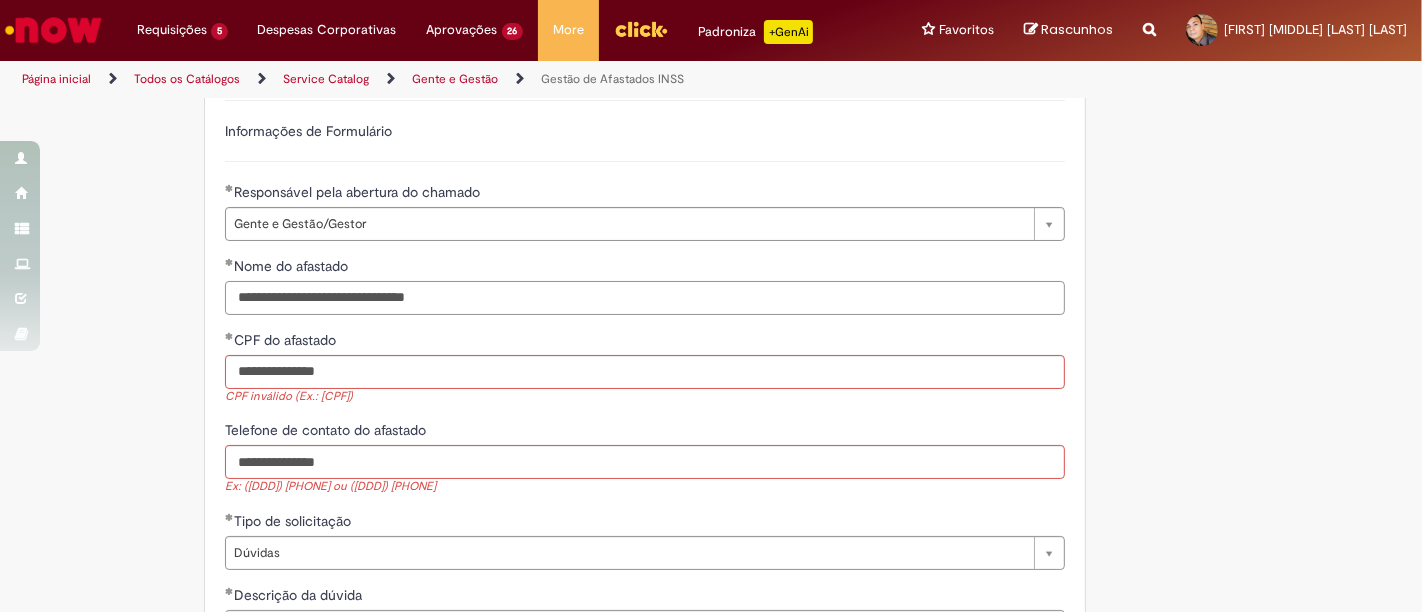 click on "**********" at bounding box center (645, 298) 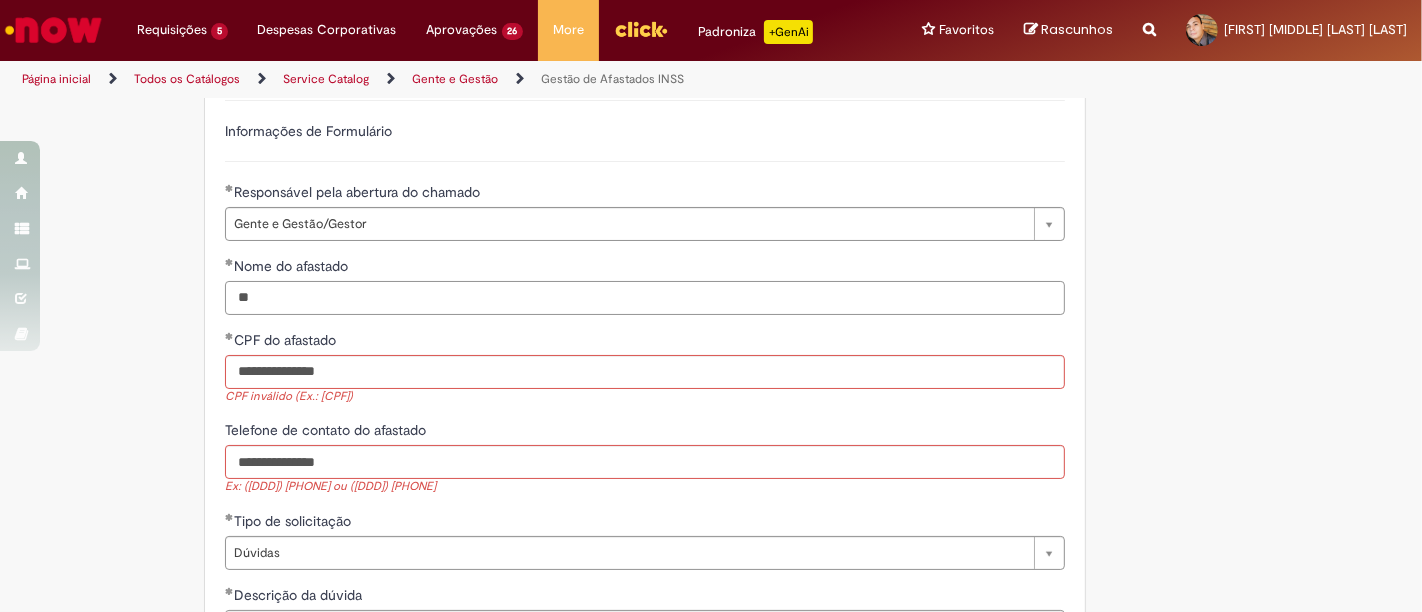 type on "*" 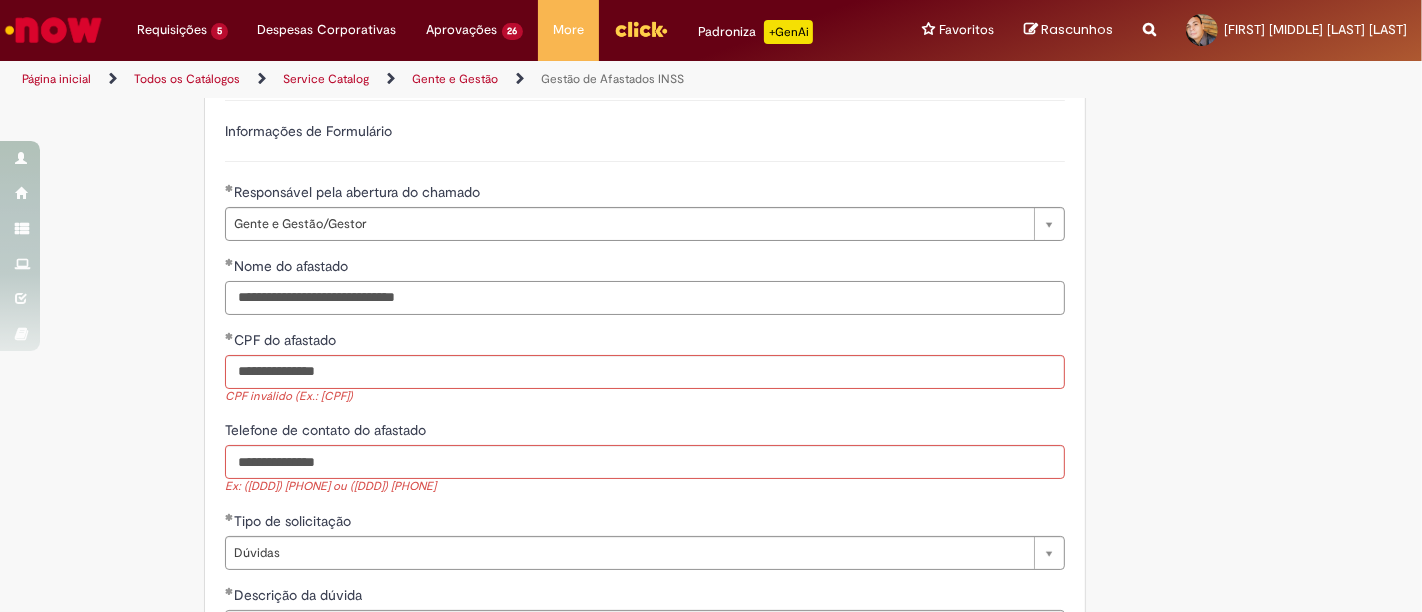 type on "**********" 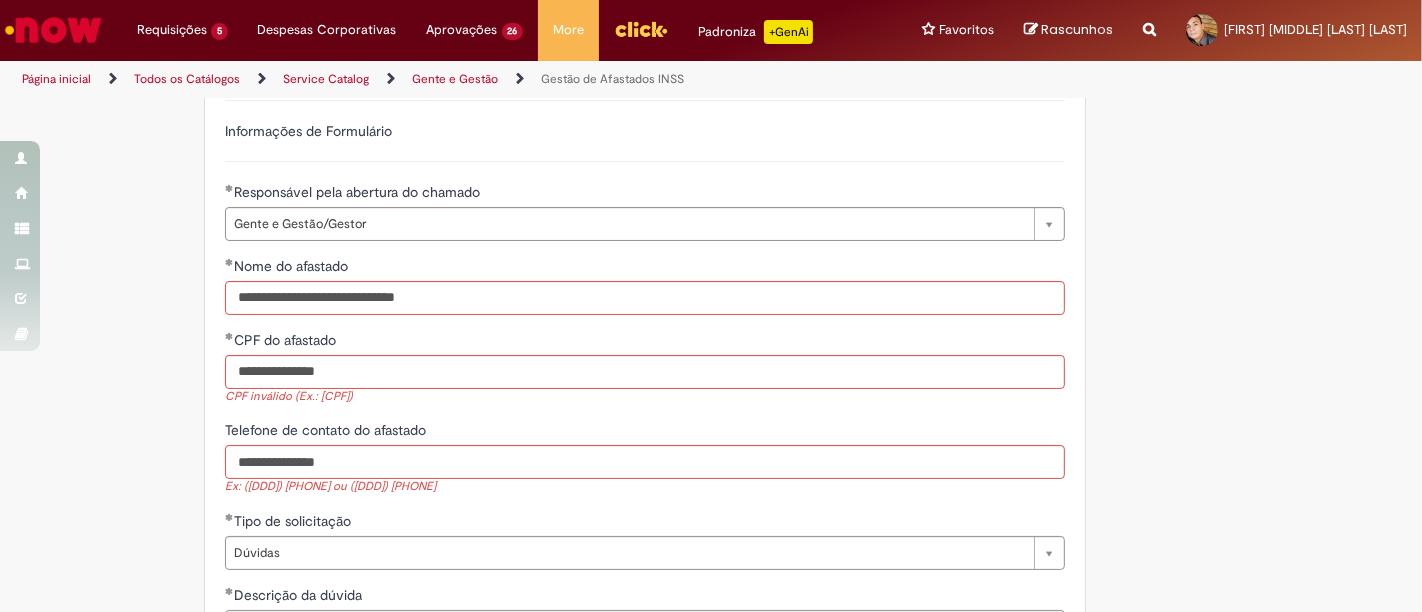 click on "CPF inválido (Ex.: [CPF])" at bounding box center (645, 397) 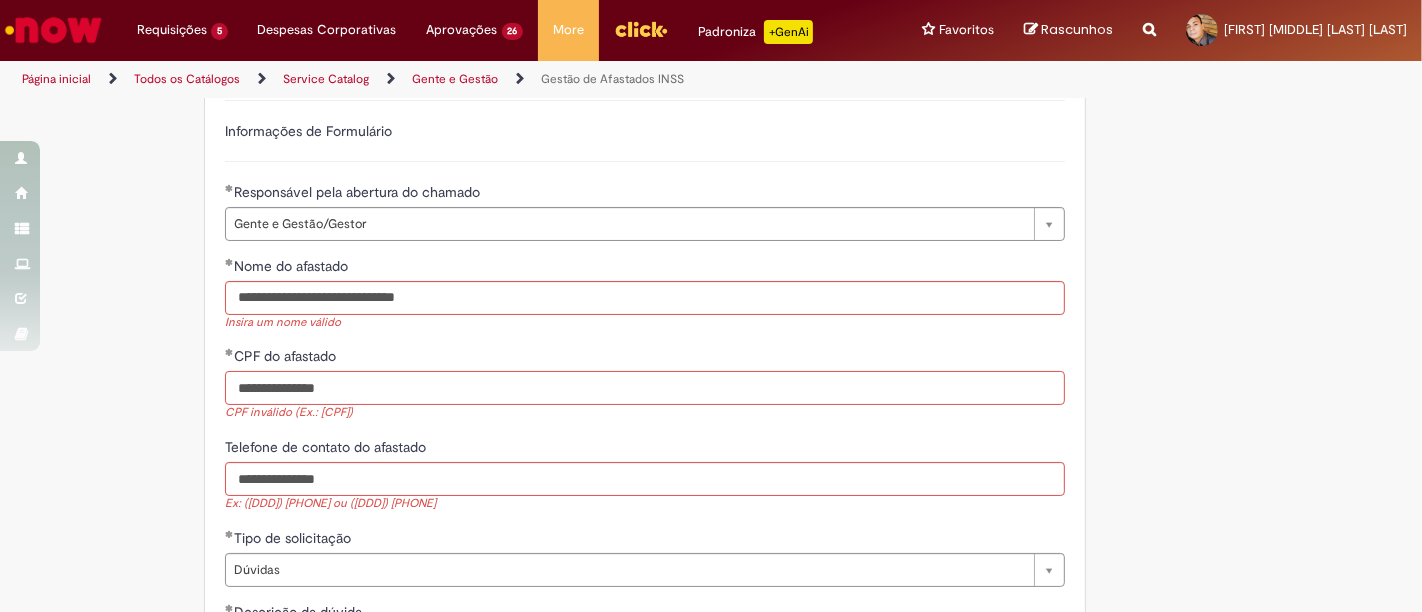 click on "**********" at bounding box center [645, 388] 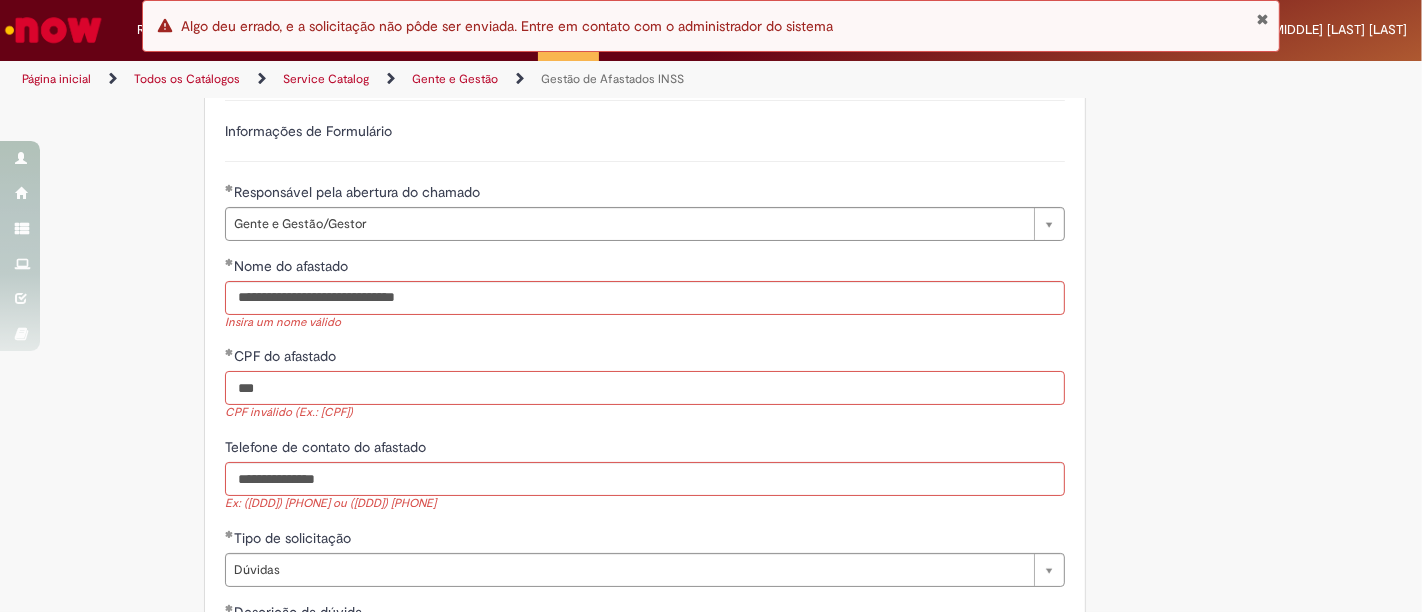 type on "*" 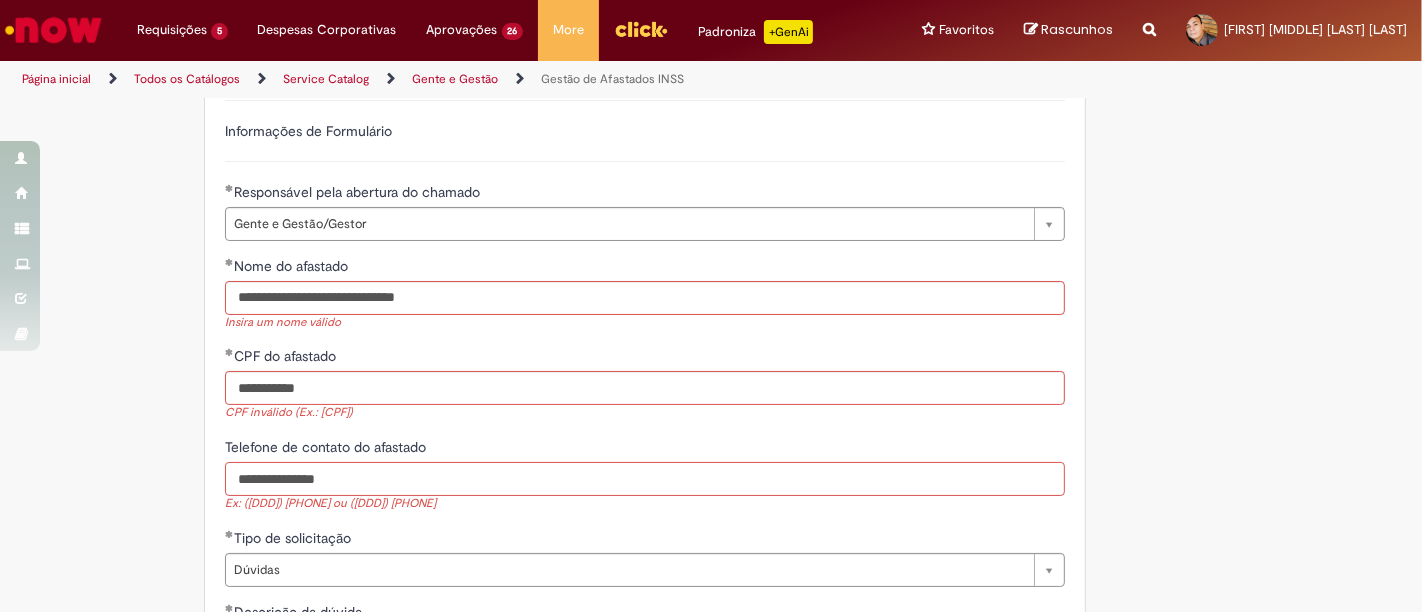 click on "**********" at bounding box center [645, 479] 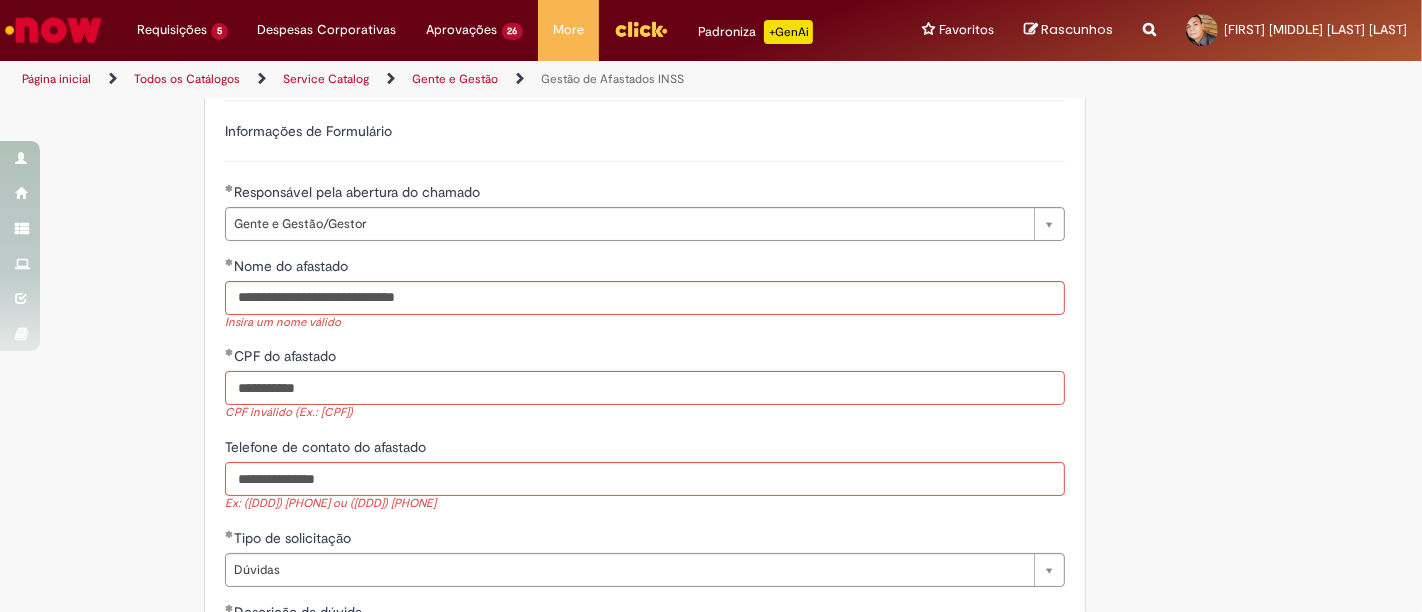 click on "**********" at bounding box center [645, 388] 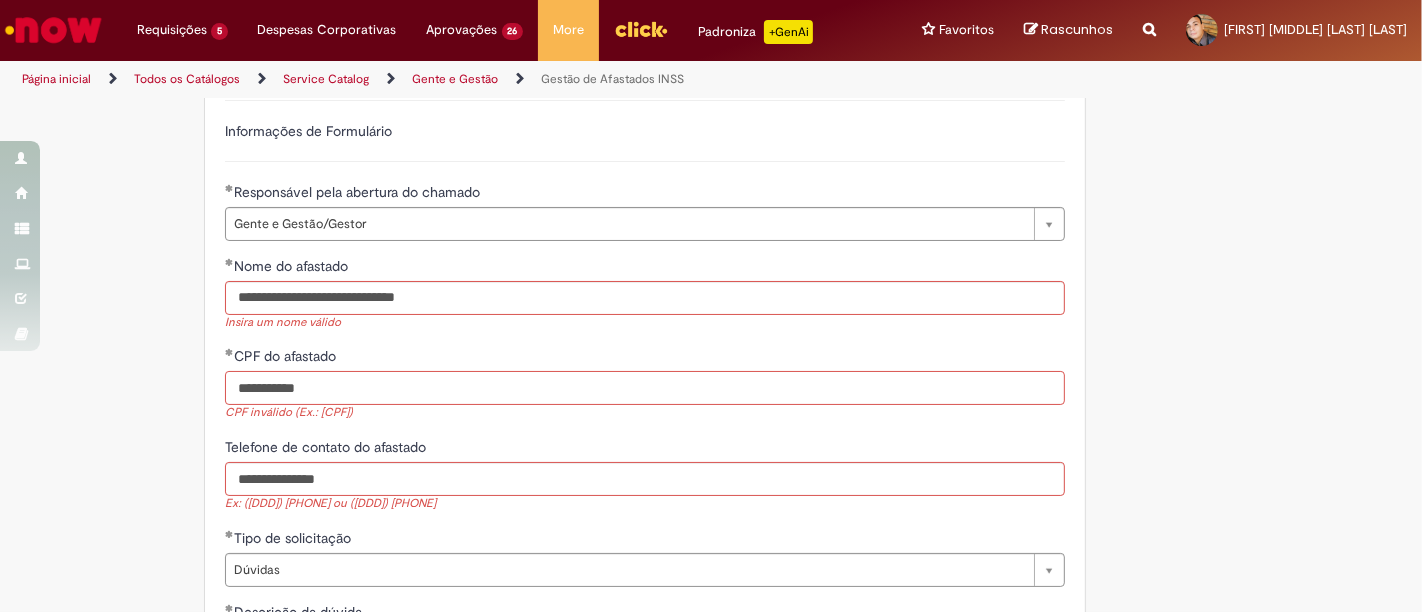click on "**********" at bounding box center (645, 388) 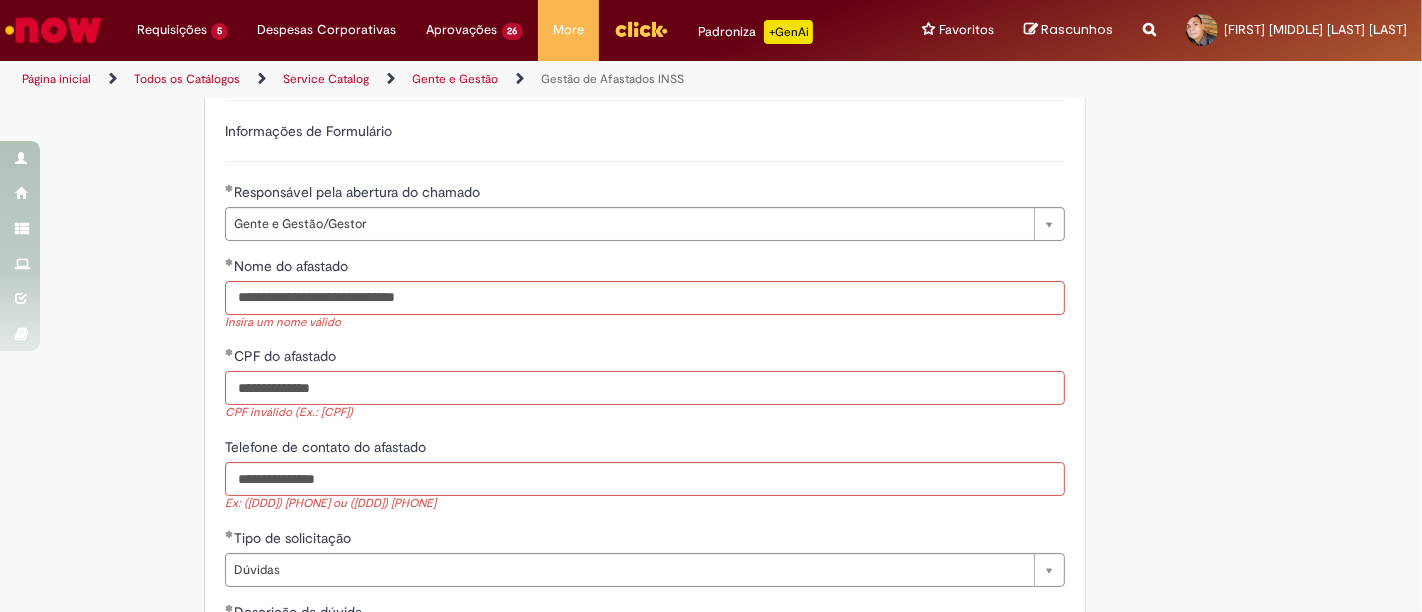 type on "**********" 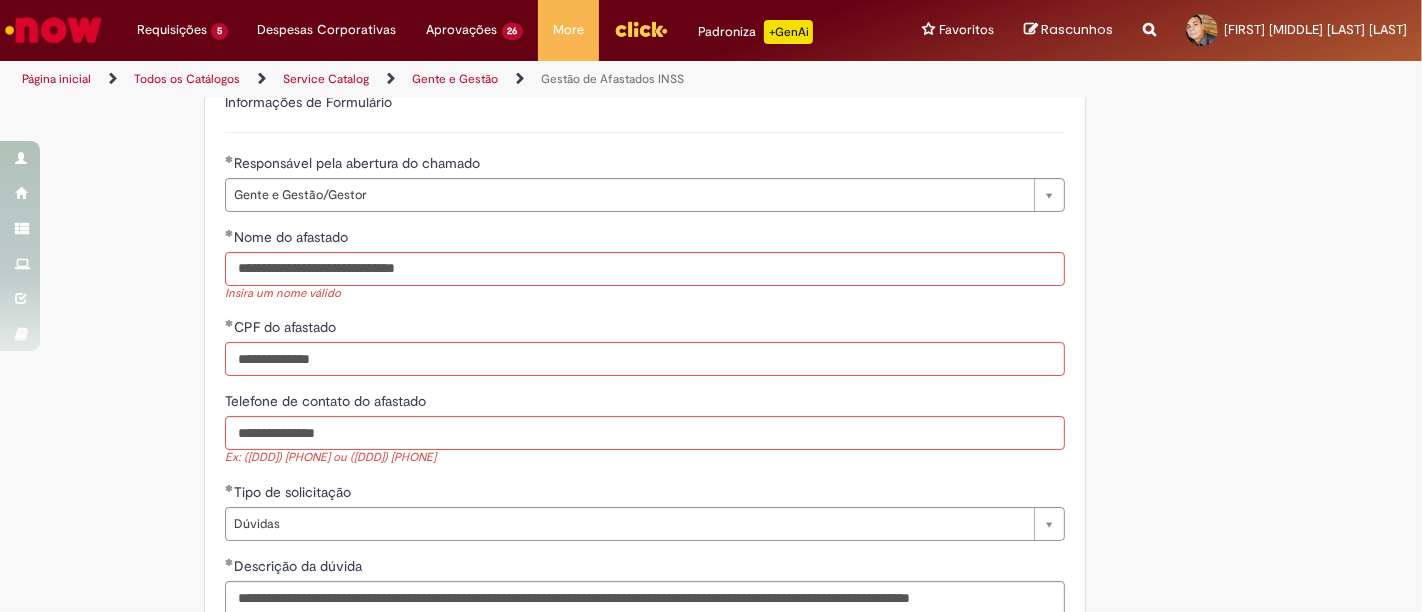 scroll, scrollTop: 709, scrollLeft: 0, axis: vertical 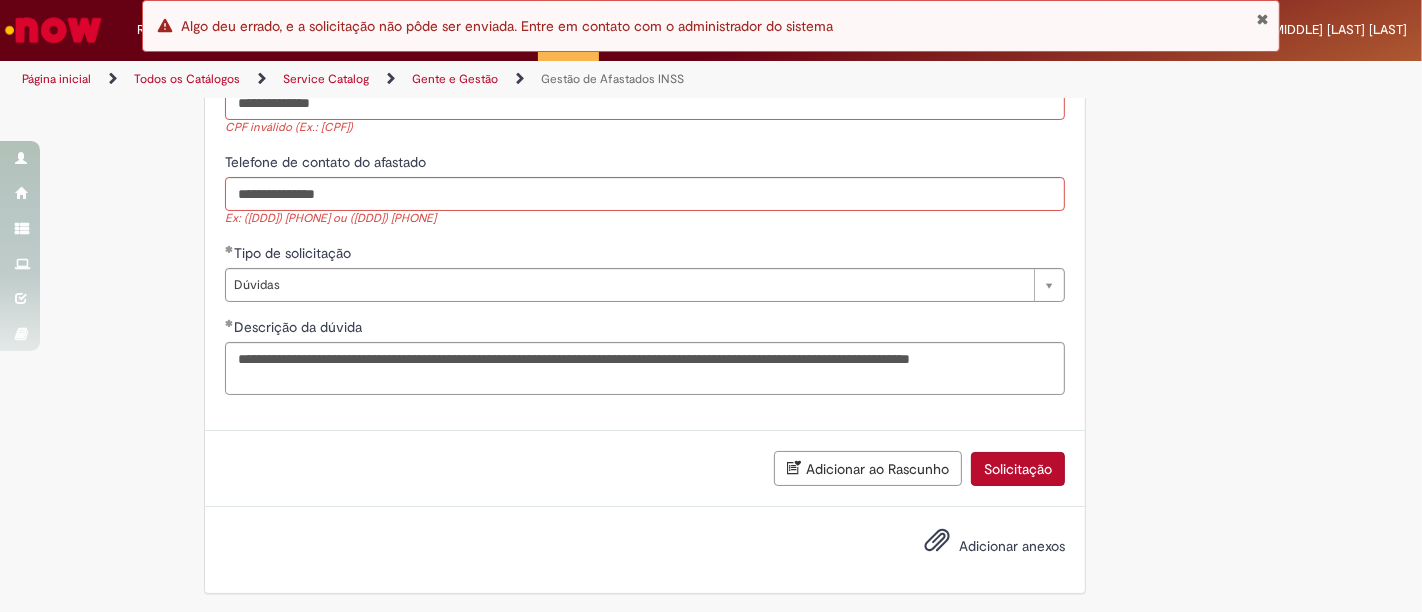 click on "Solicitação" at bounding box center [1018, 469] 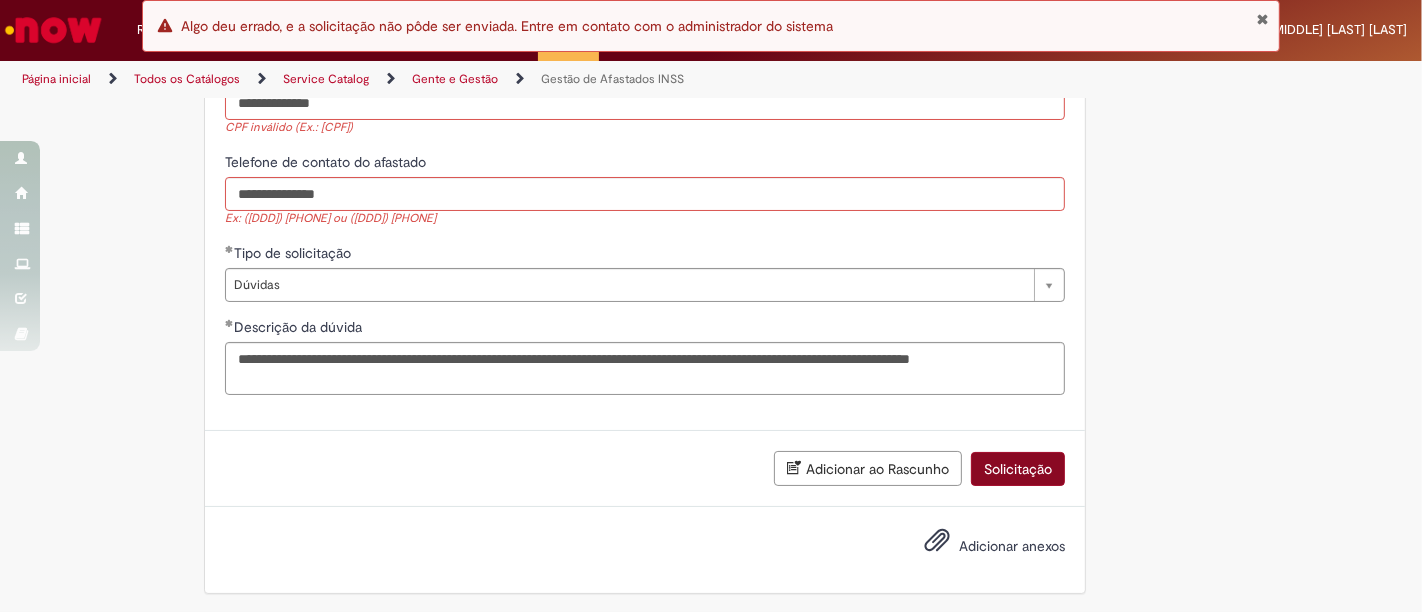 scroll, scrollTop: 605, scrollLeft: 0, axis: vertical 